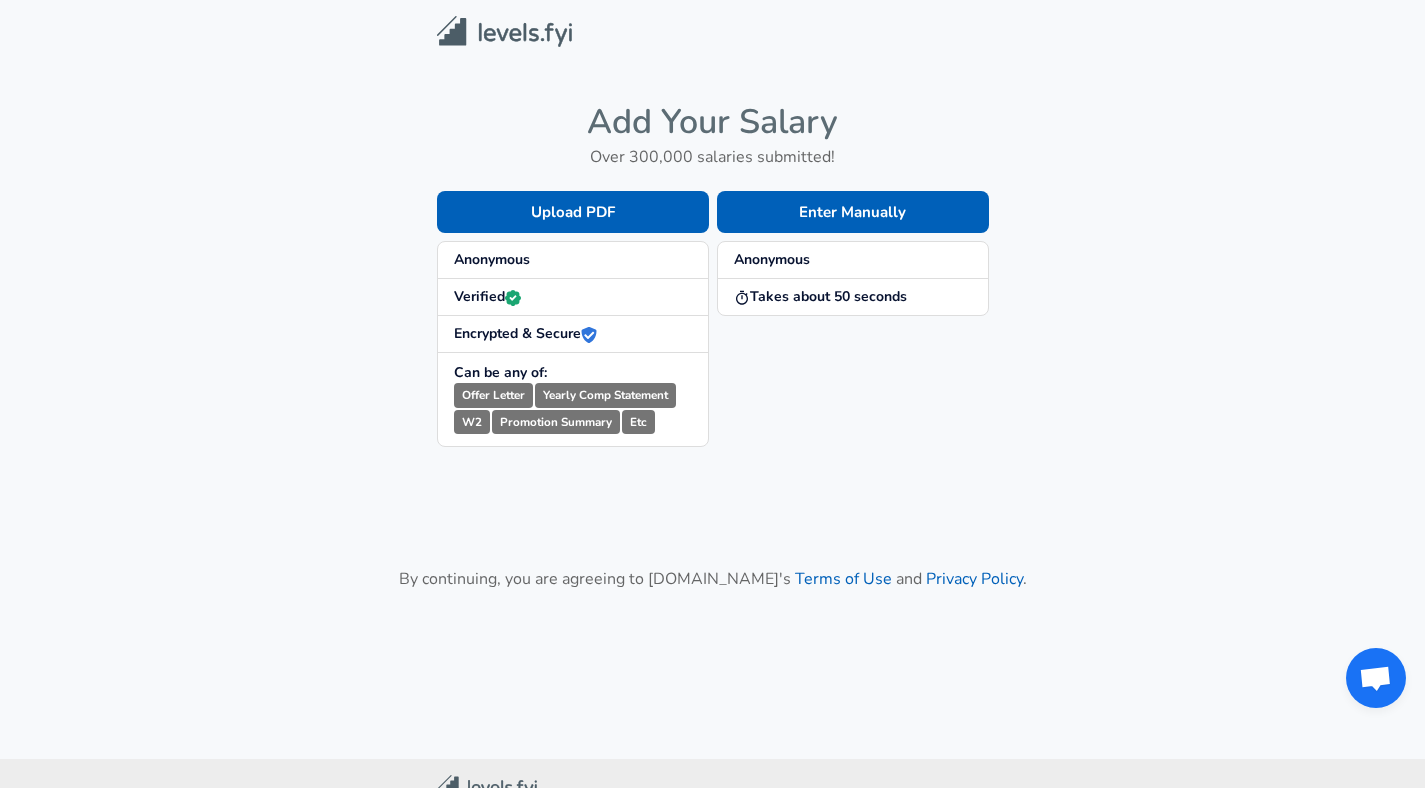 scroll, scrollTop: 0, scrollLeft: 0, axis: both 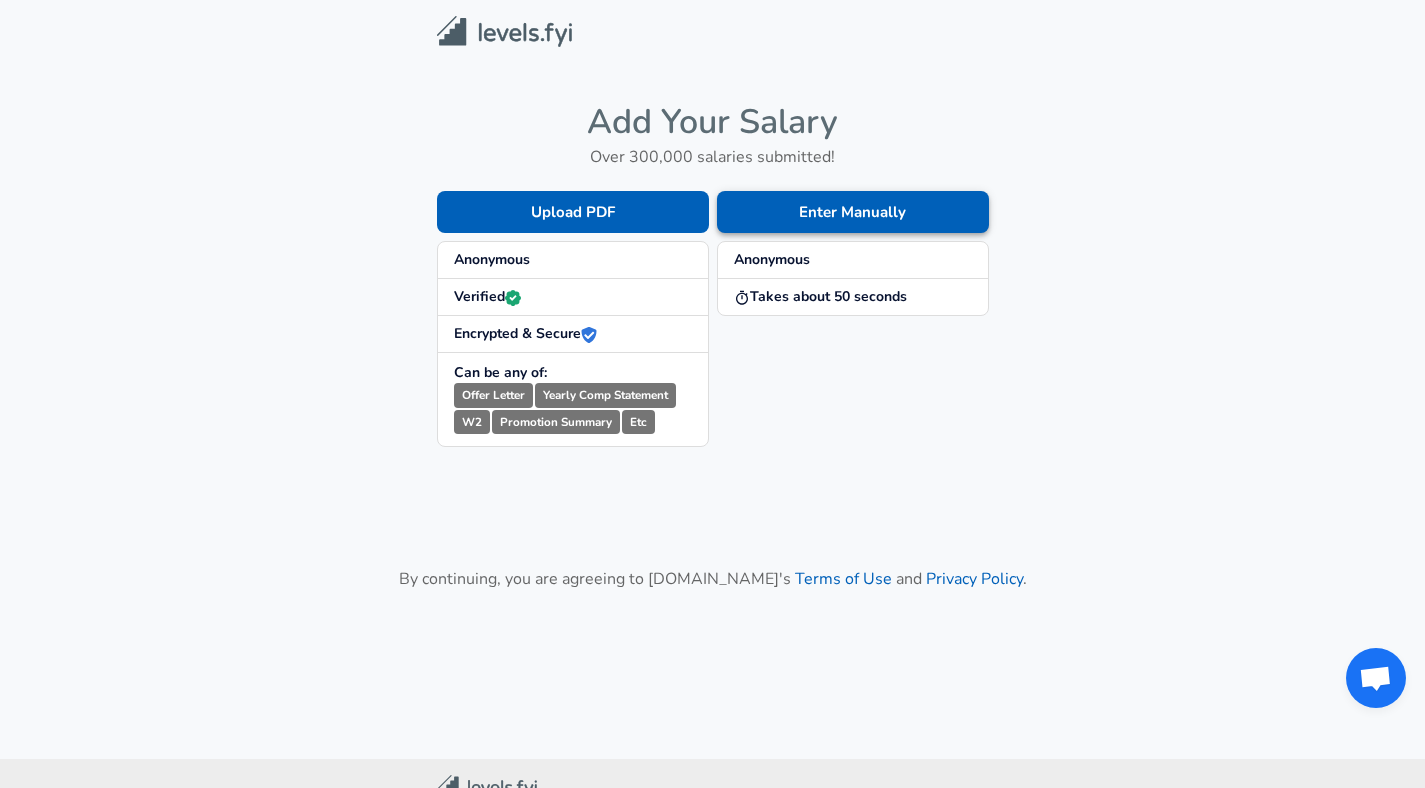 click on "Enter Manually" at bounding box center [853, 212] 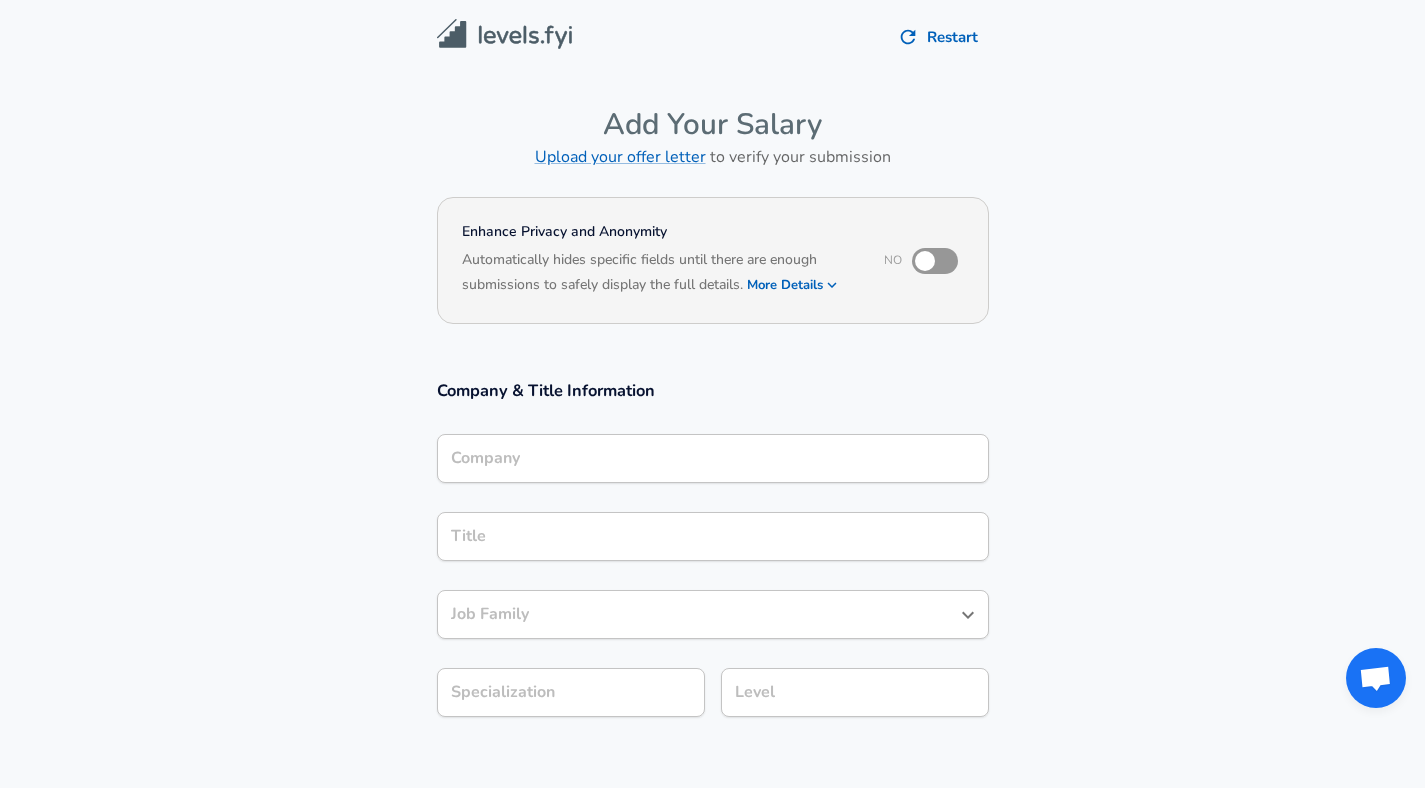 click on "Company" at bounding box center [713, 458] 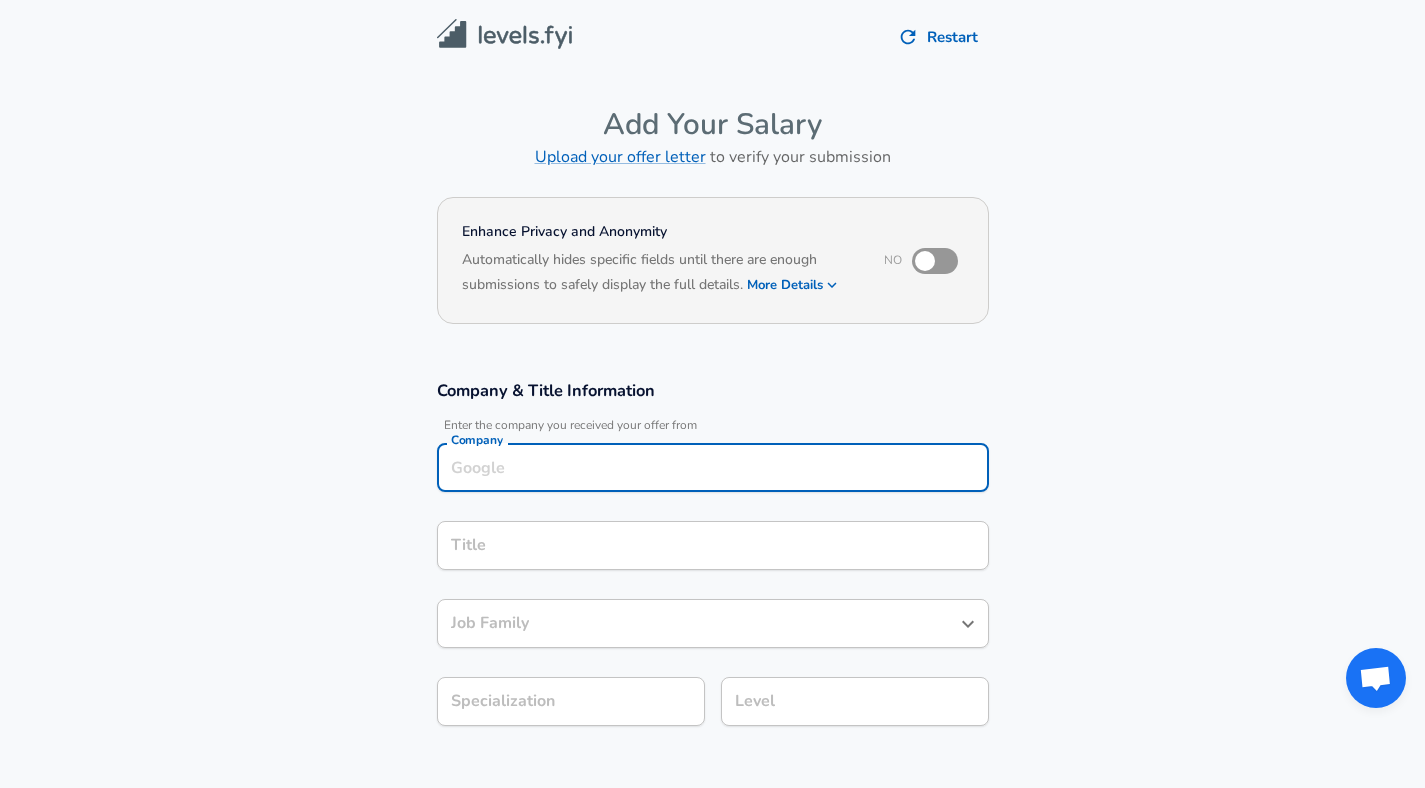 scroll, scrollTop: 20, scrollLeft: 0, axis: vertical 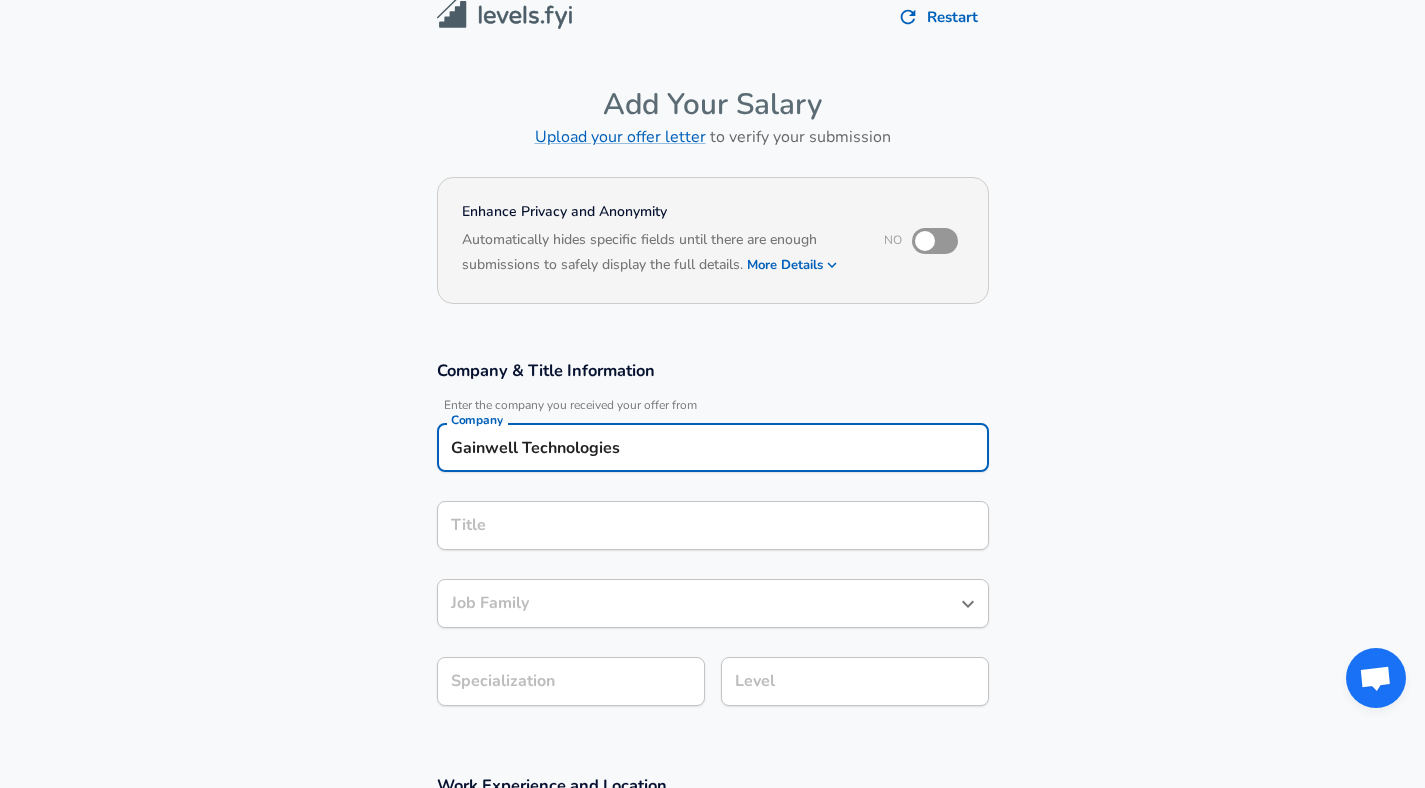 type on "Gainwell Technologies" 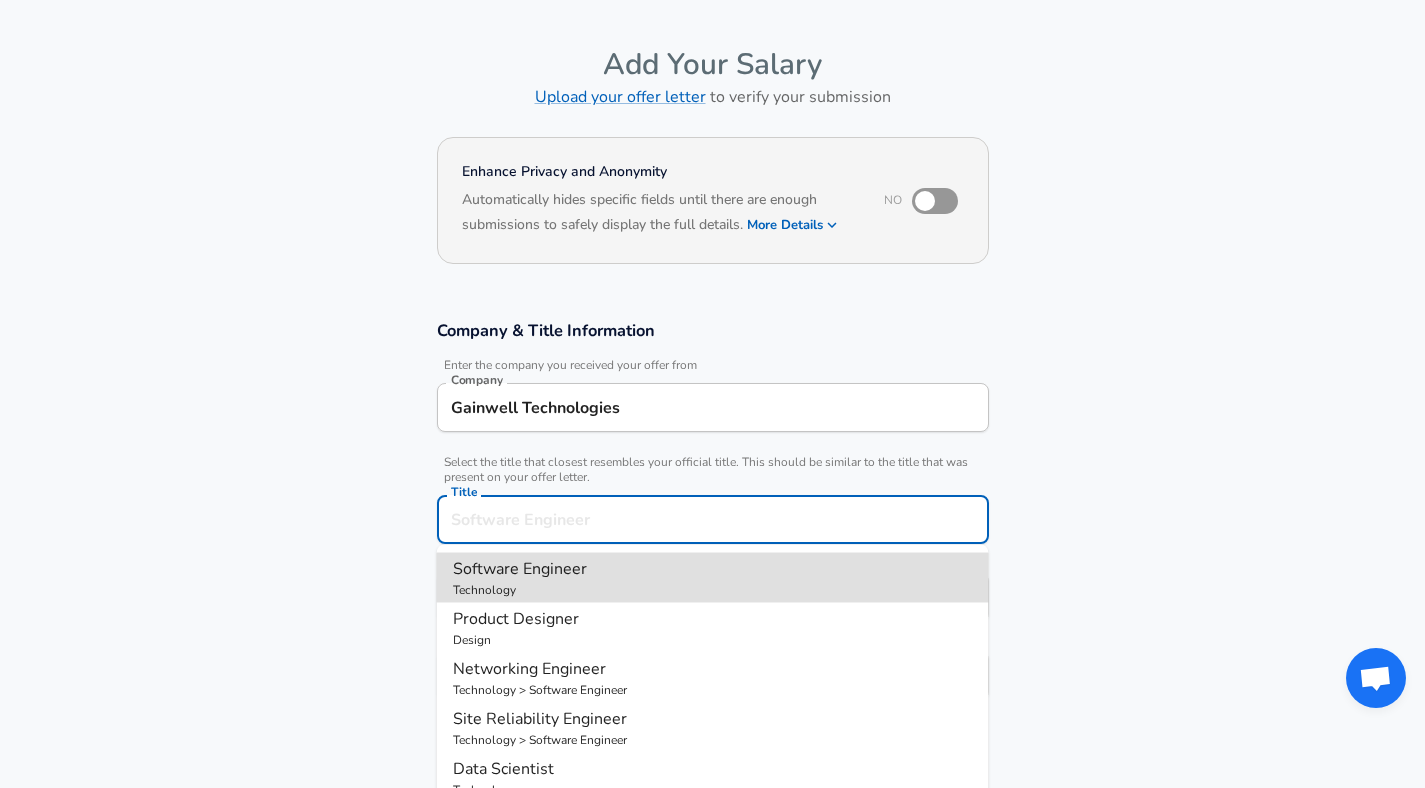 type on "Software Engineer" 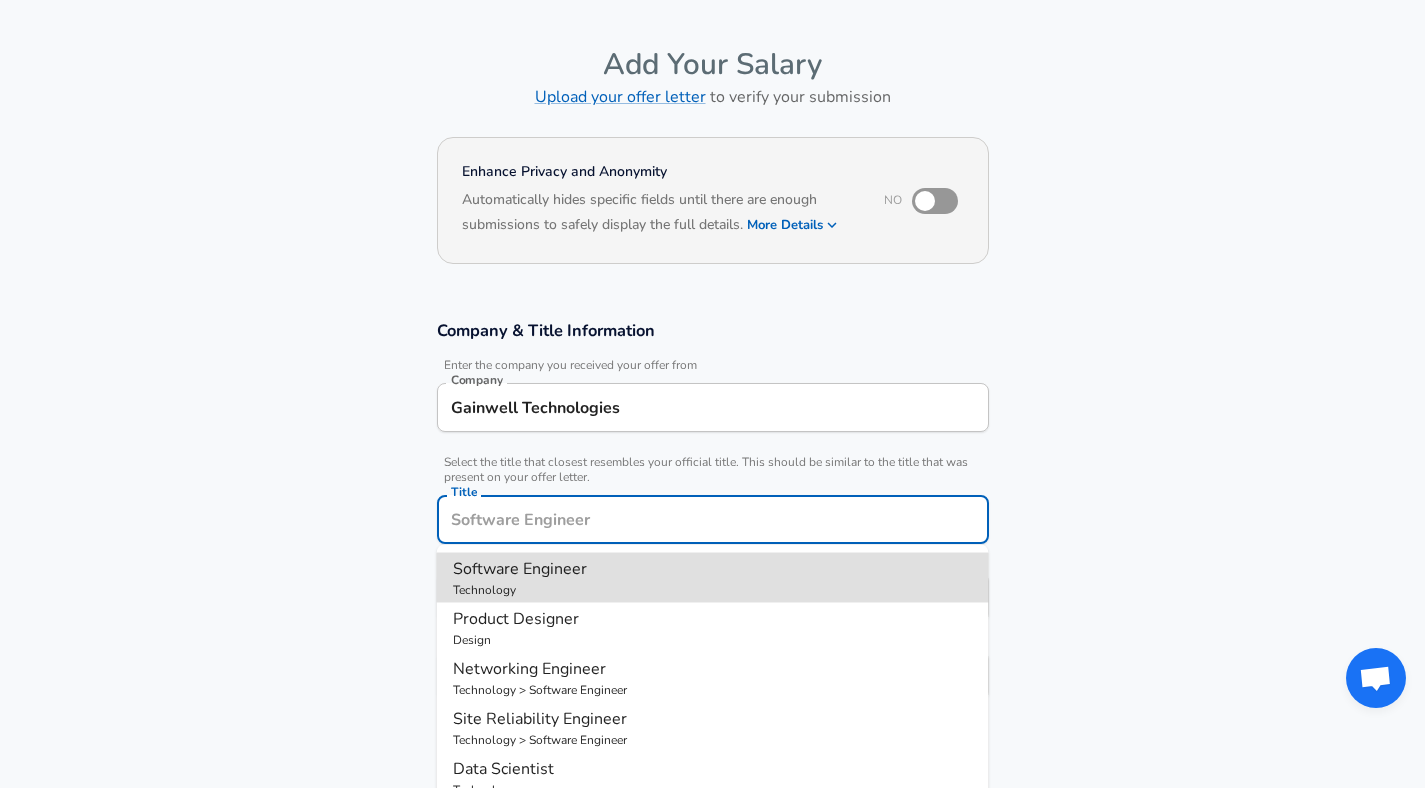 type on "Software Engineer" 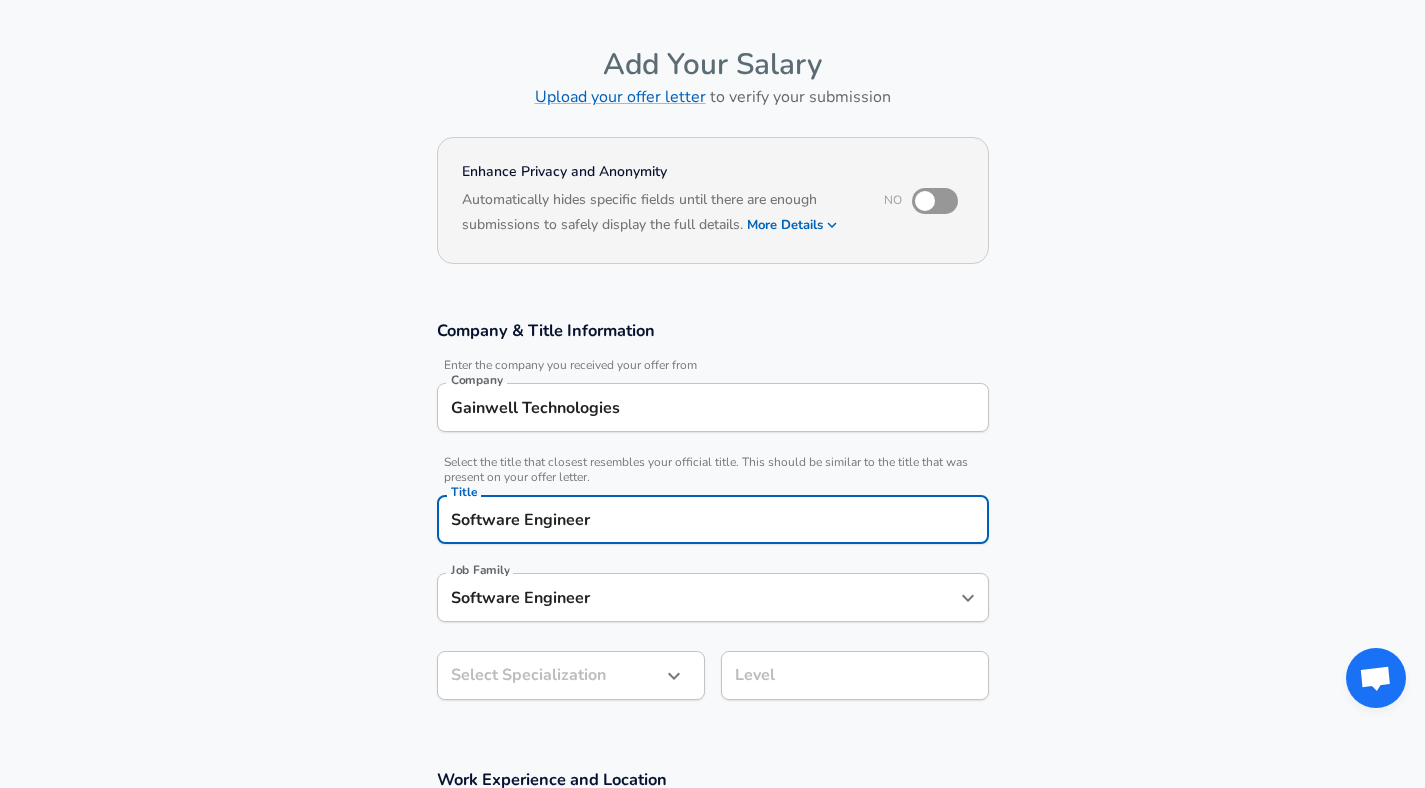 click on "Software Engineer" at bounding box center [698, 597] 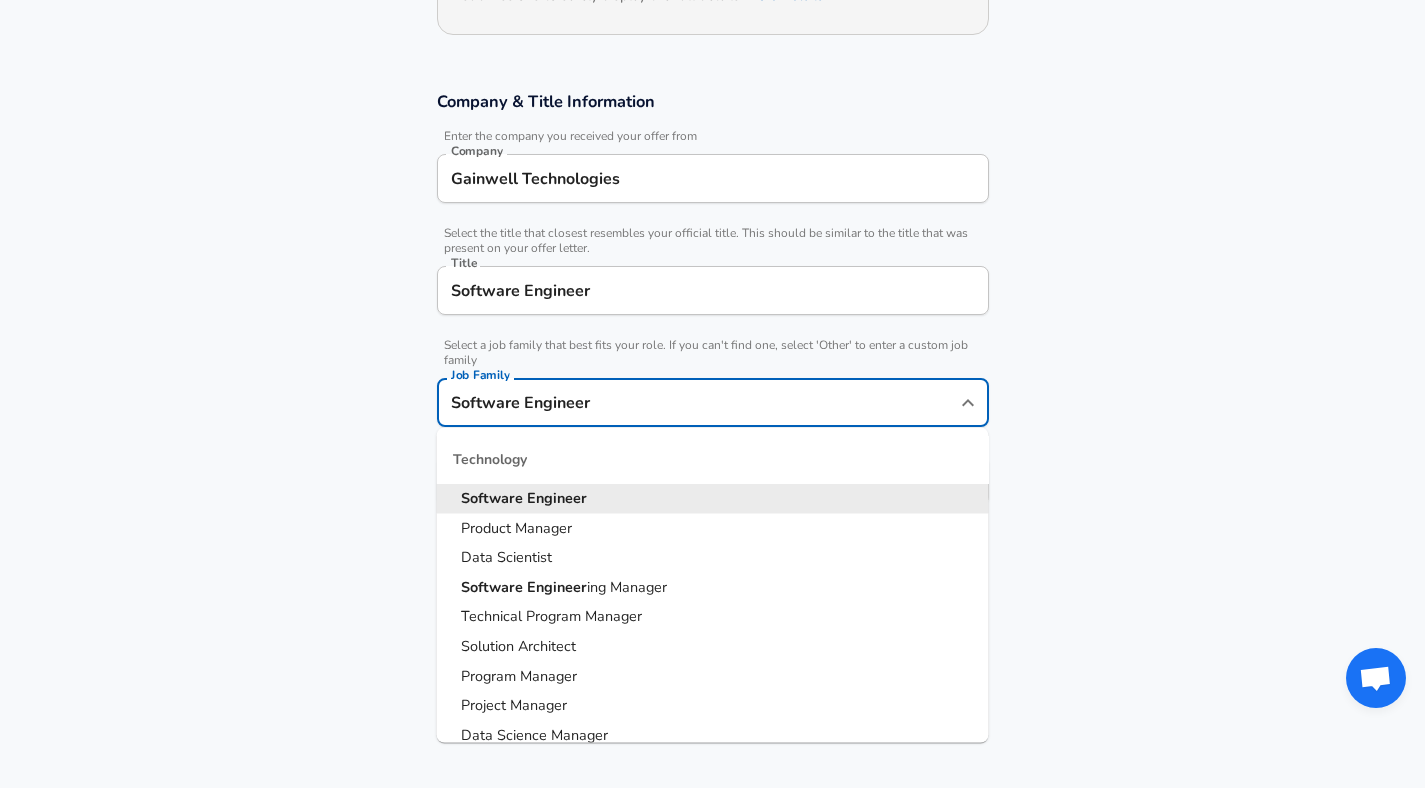 scroll, scrollTop: 303, scrollLeft: 0, axis: vertical 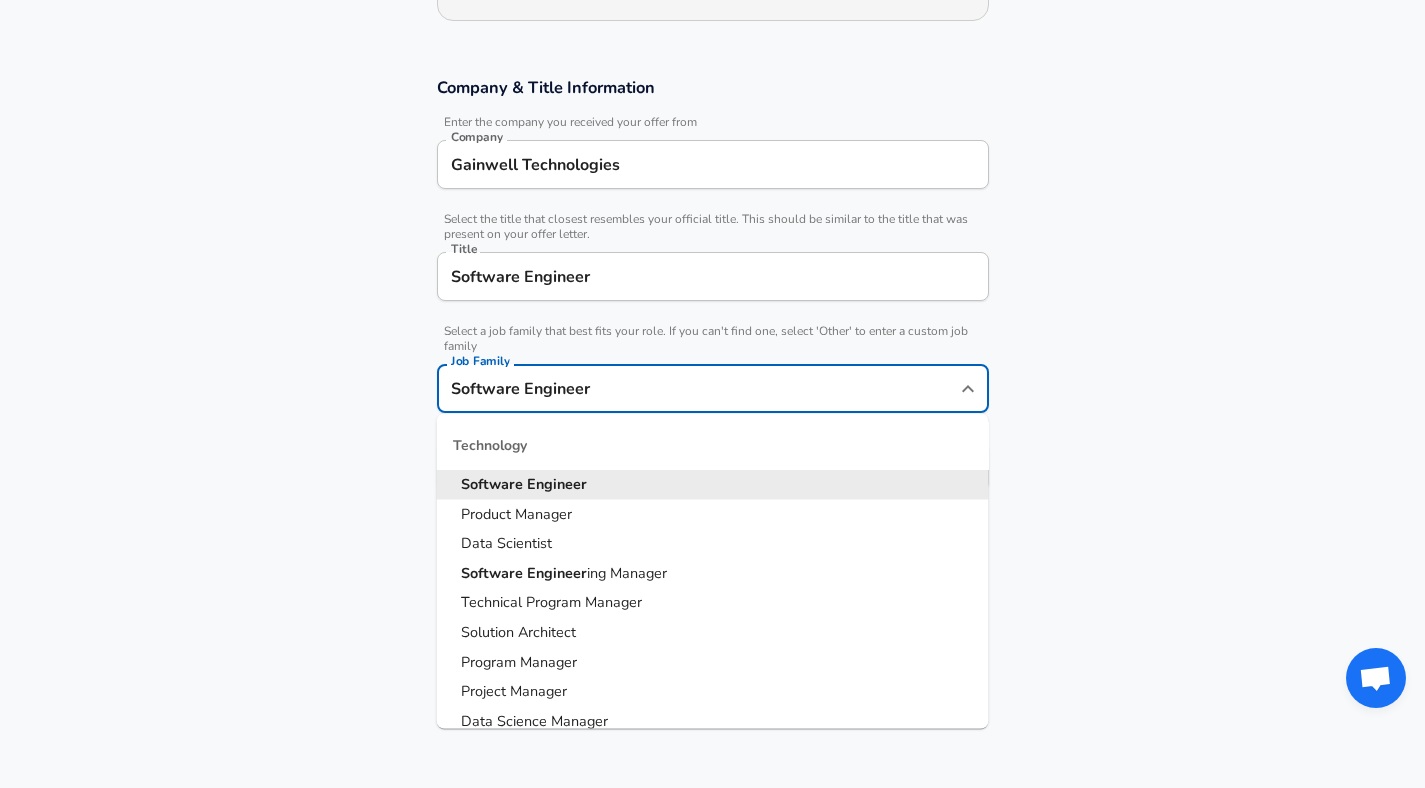 click on "Software" at bounding box center [494, 484] 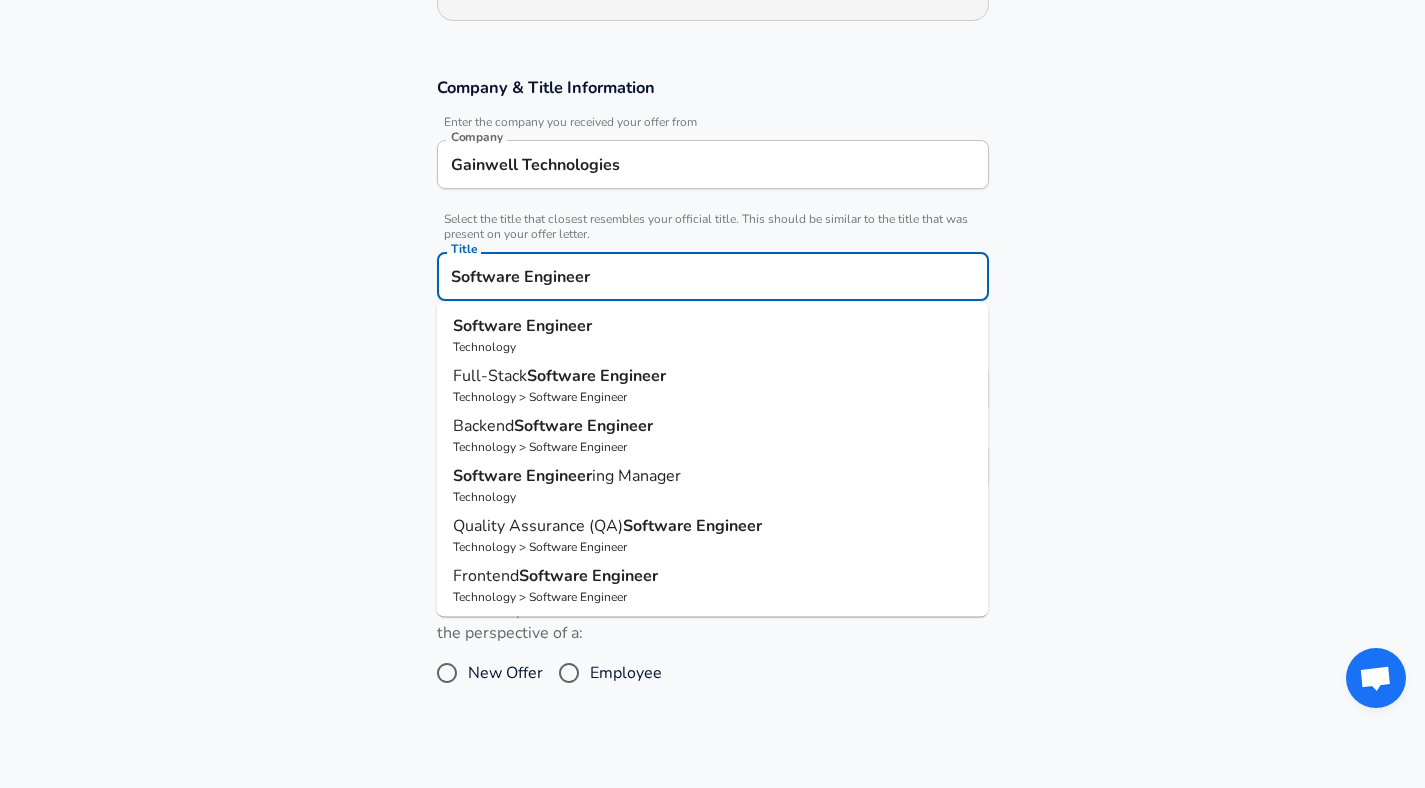 drag, startPoint x: 447, startPoint y: 283, endPoint x: 651, endPoint y: 280, distance: 204.02206 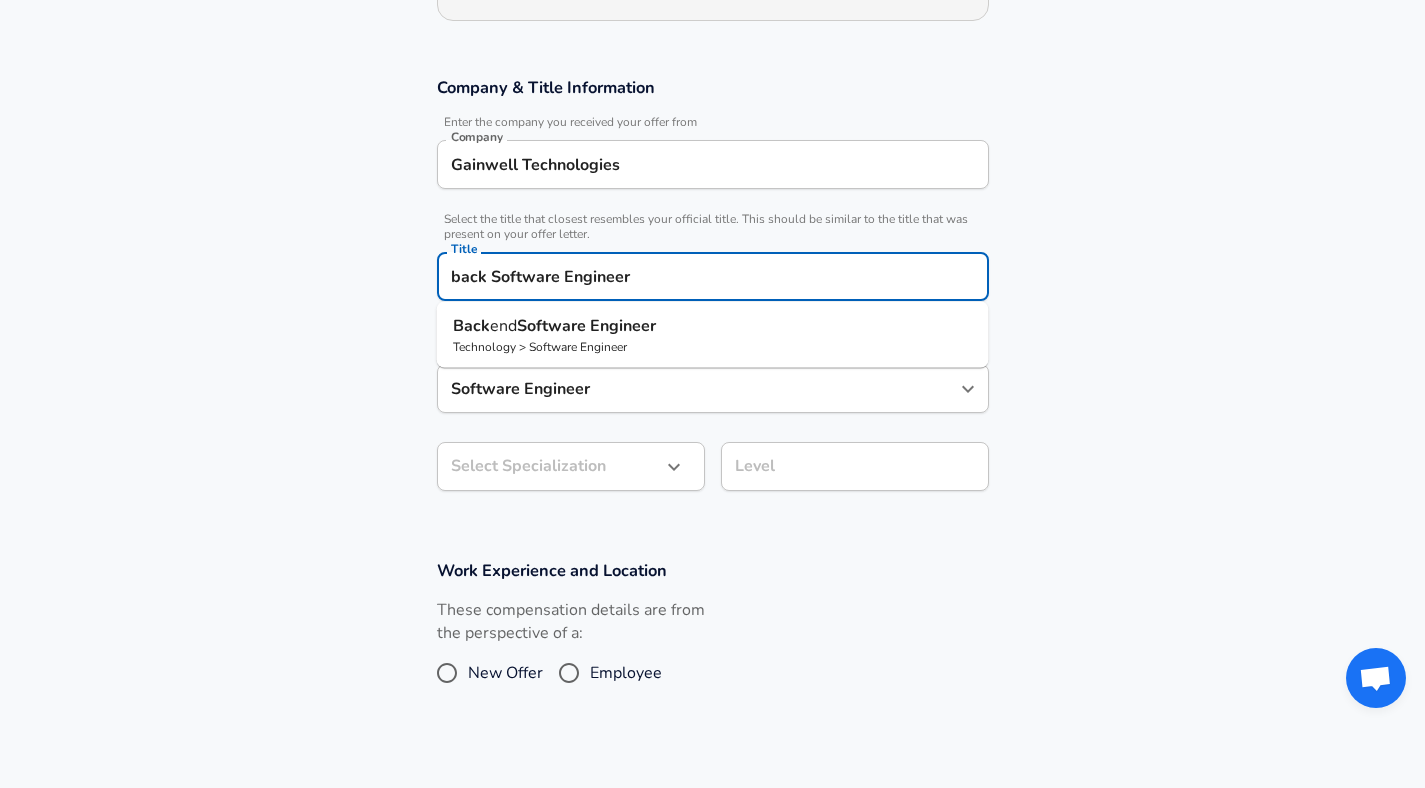 click on "Back end  Software     Engineer" at bounding box center (713, 326) 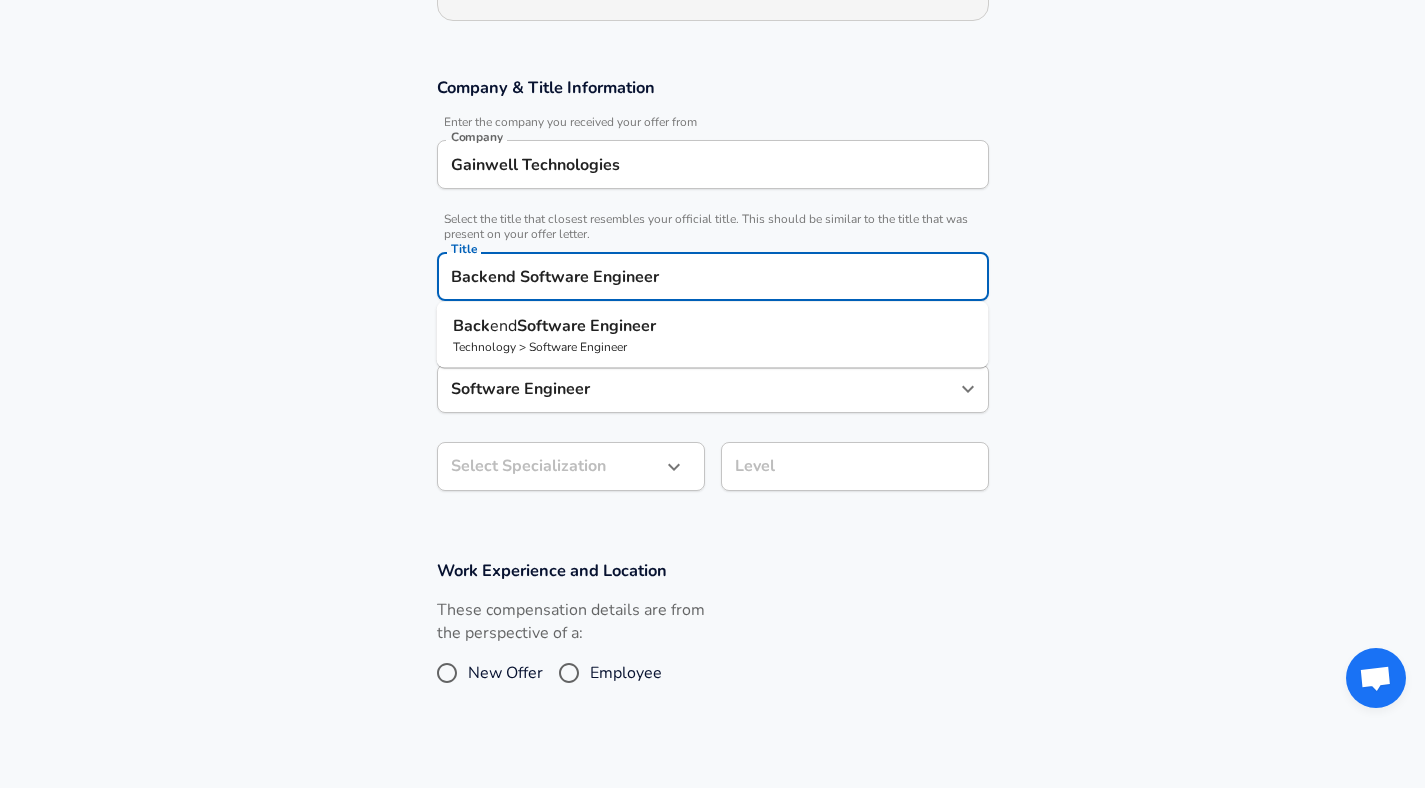 type on "API Development (Back-End)" 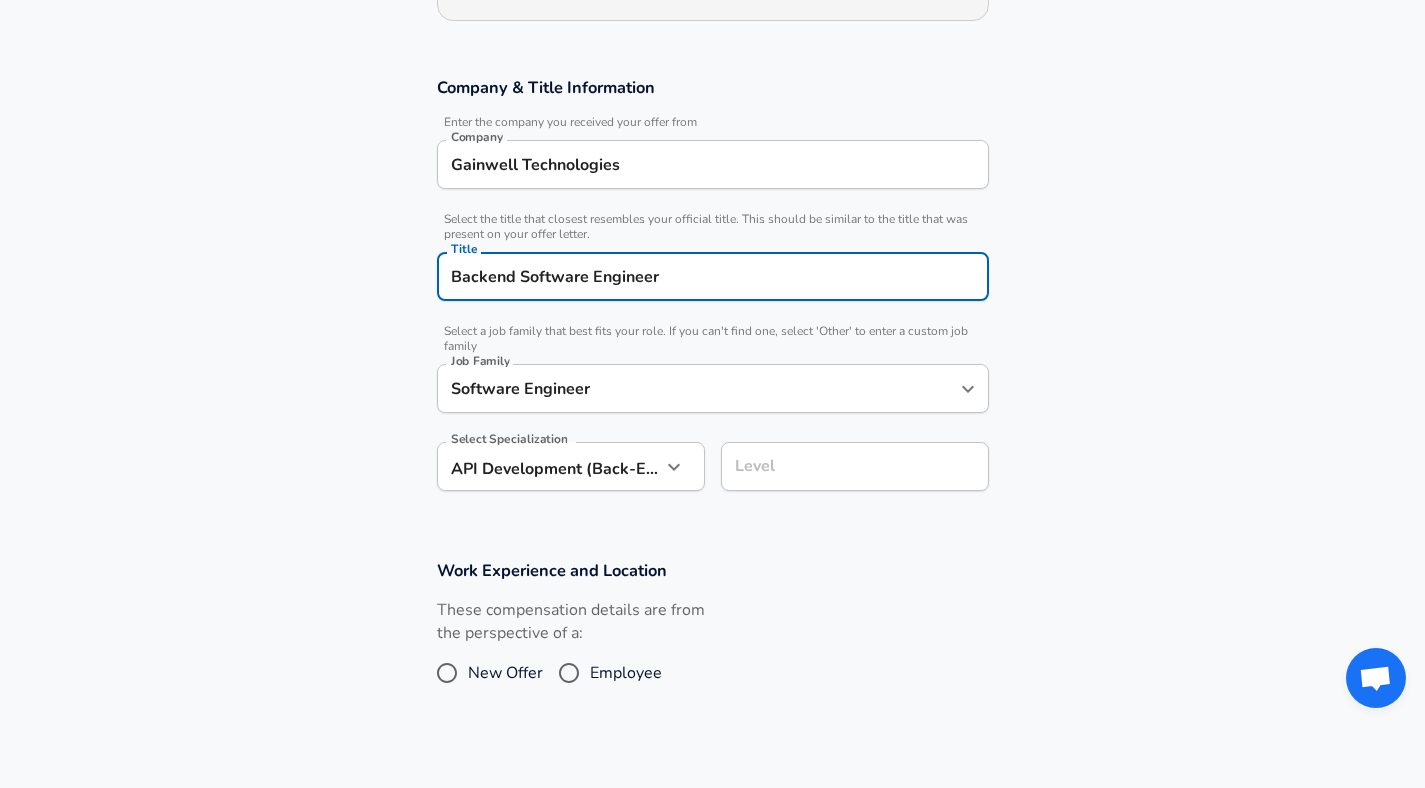 type on "Backend Software Engineer" 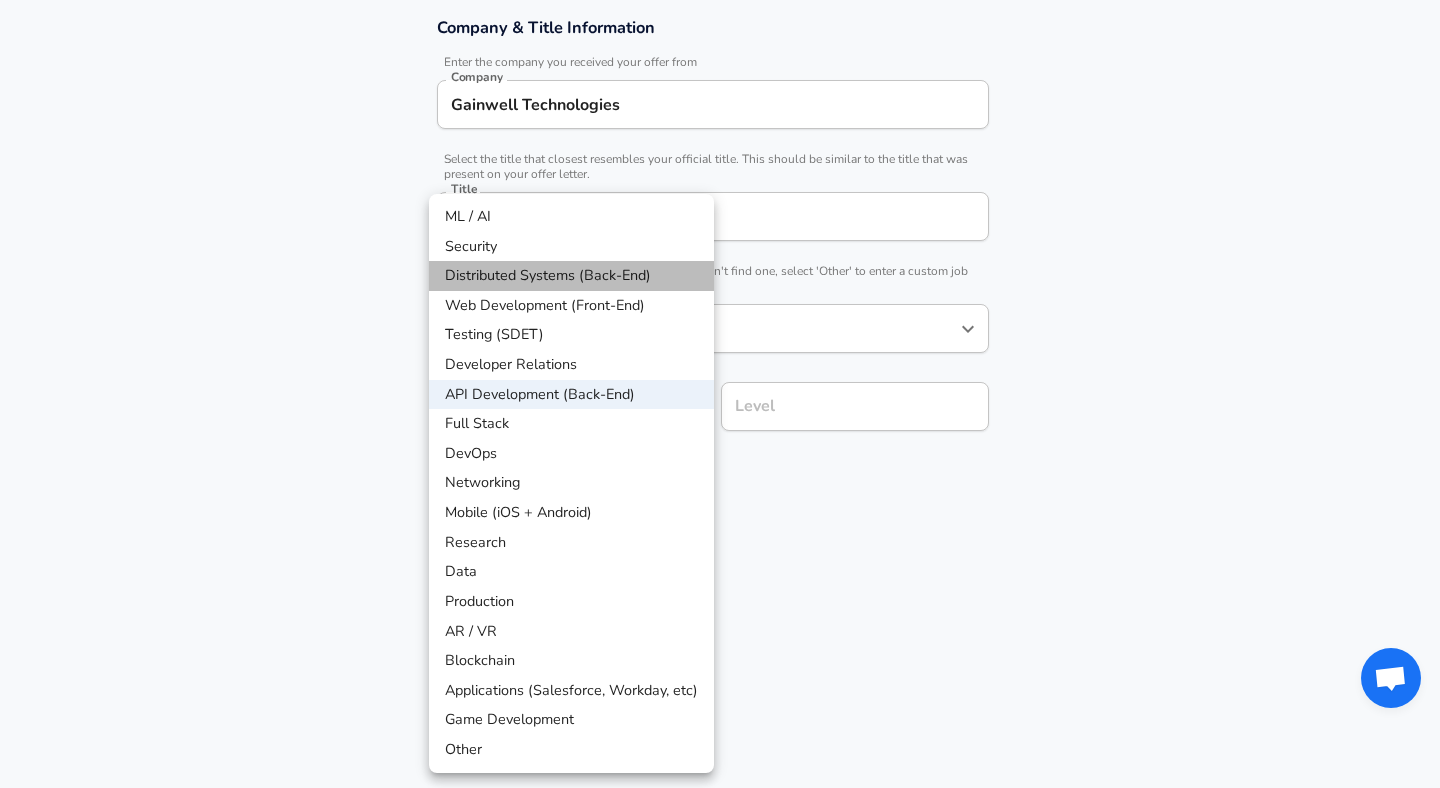 click on "Distributed Systems (Back-End)" at bounding box center [571, 276] 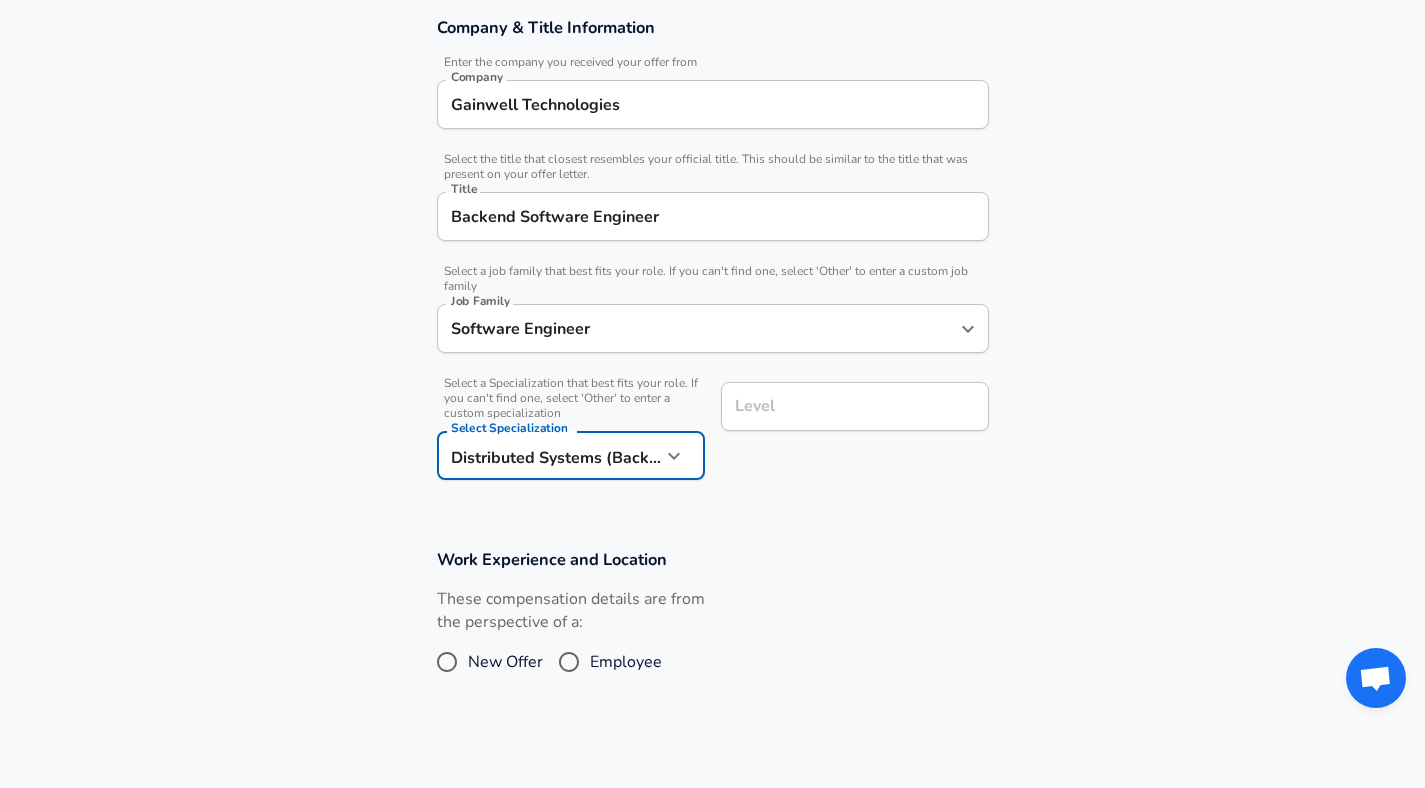 click on "Level" at bounding box center (855, 406) 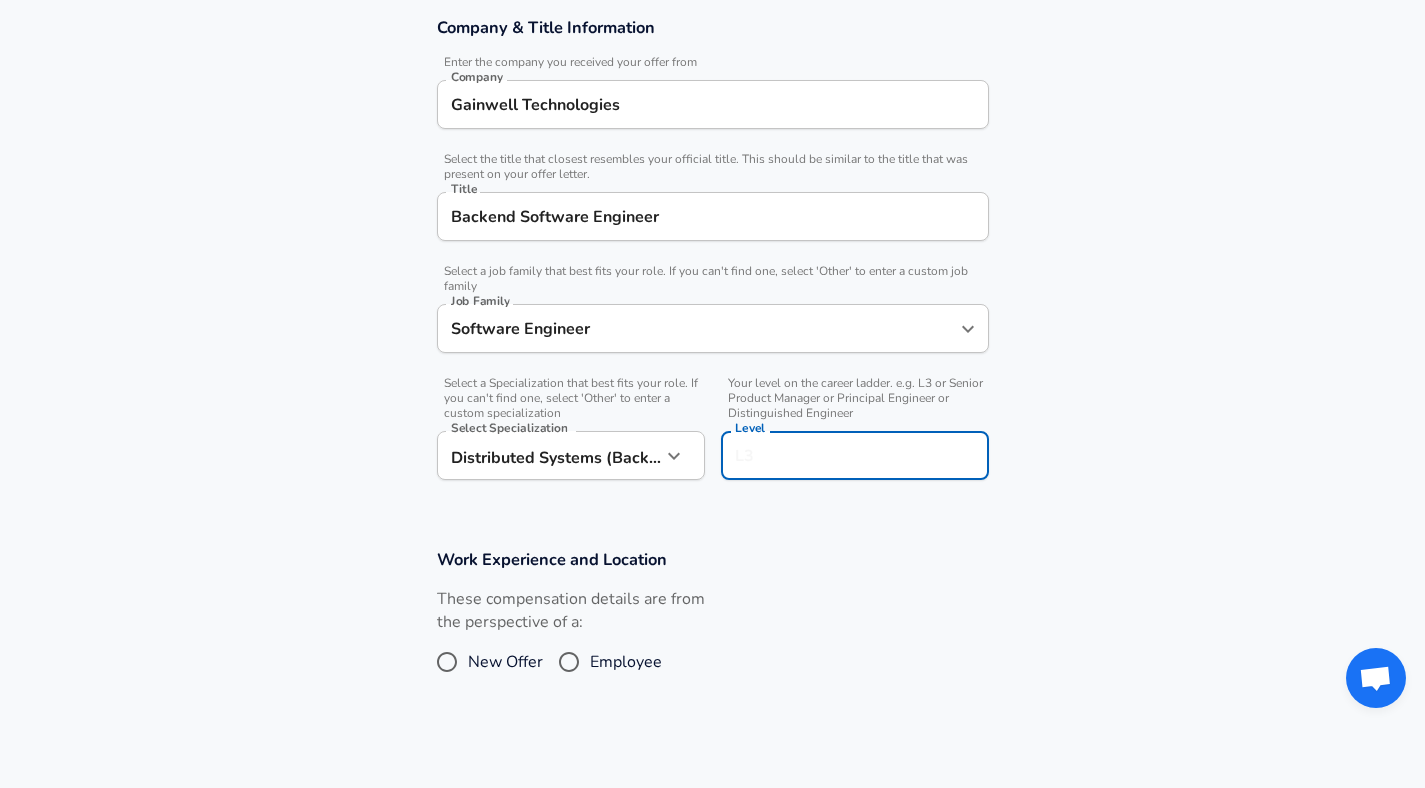 scroll, scrollTop: 403, scrollLeft: 0, axis: vertical 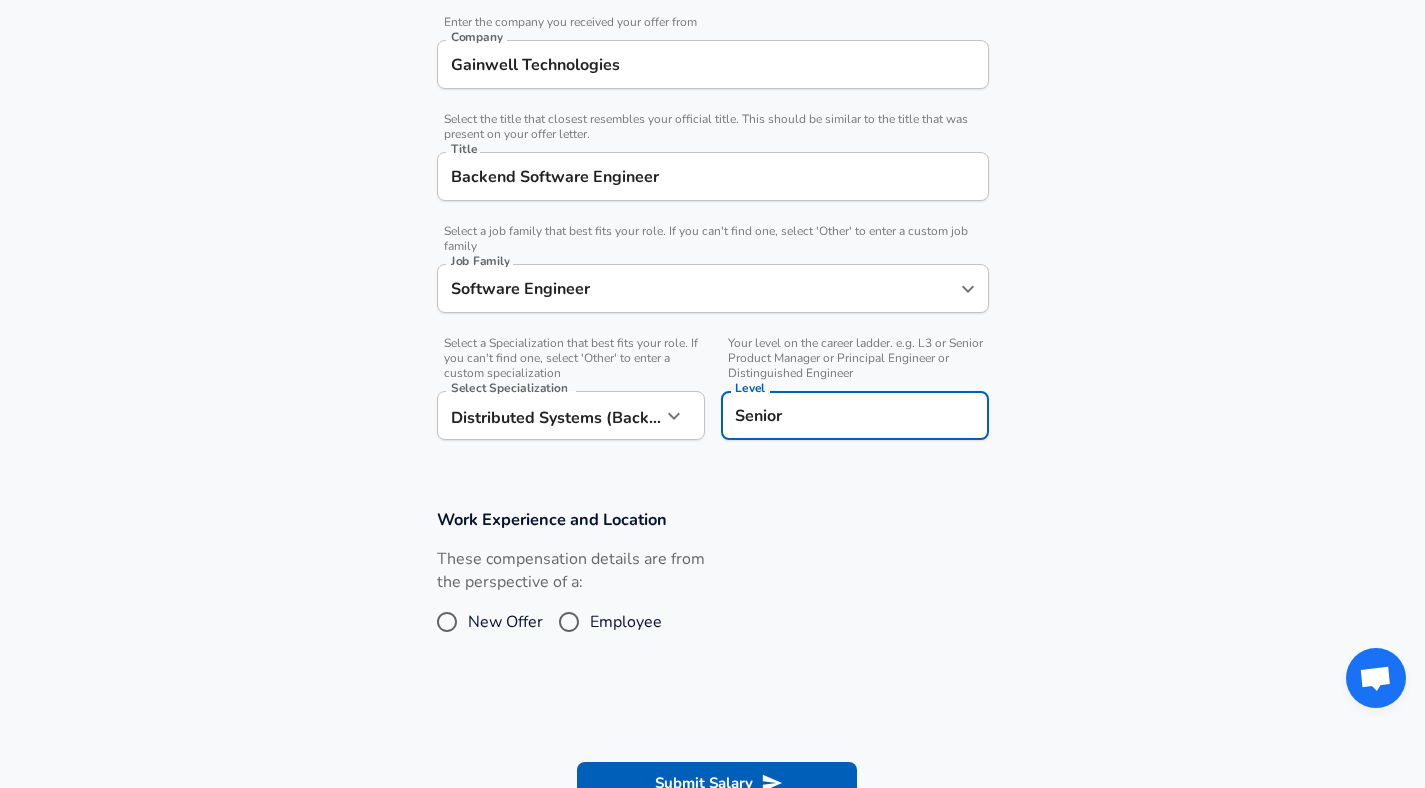 type on "Senior" 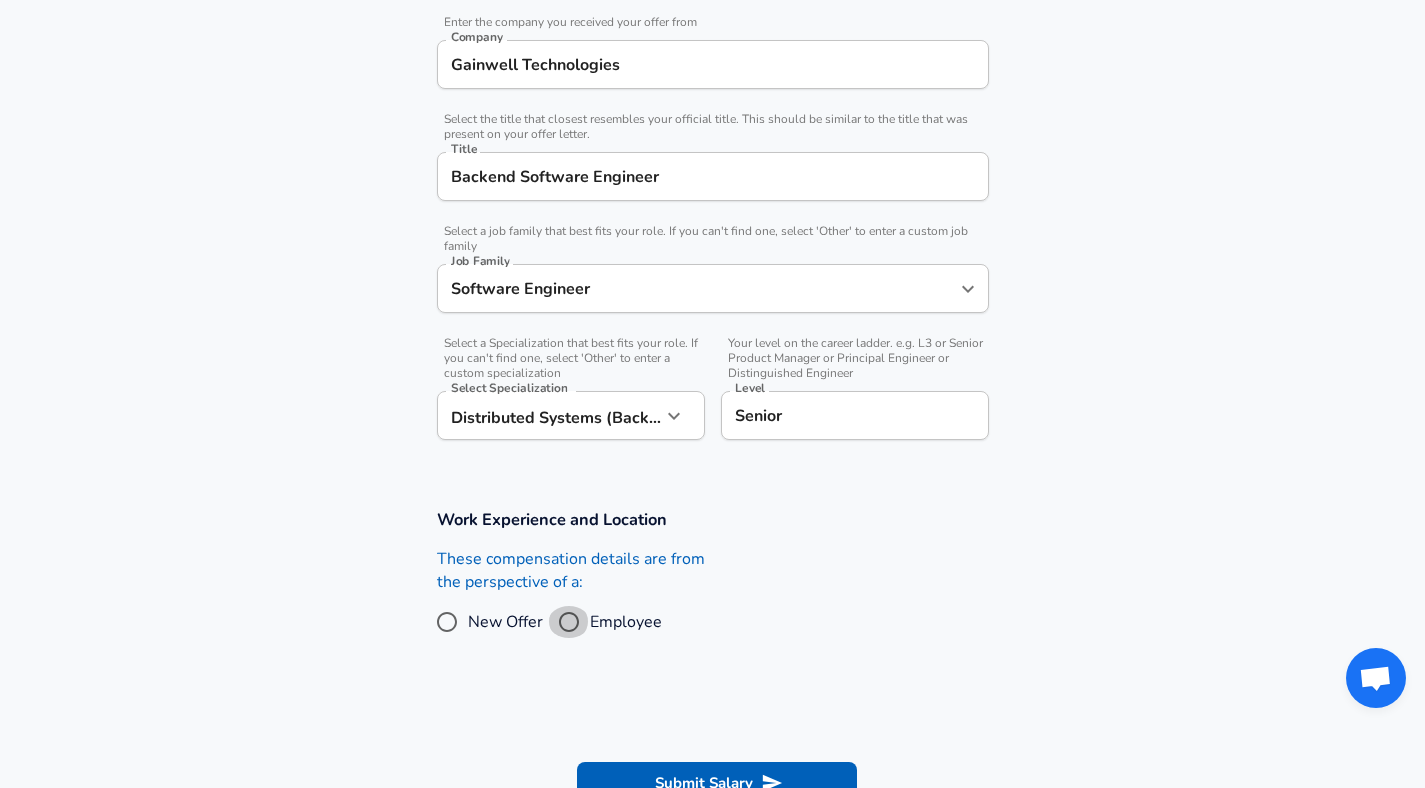 click on "Employee" at bounding box center (569, 622) 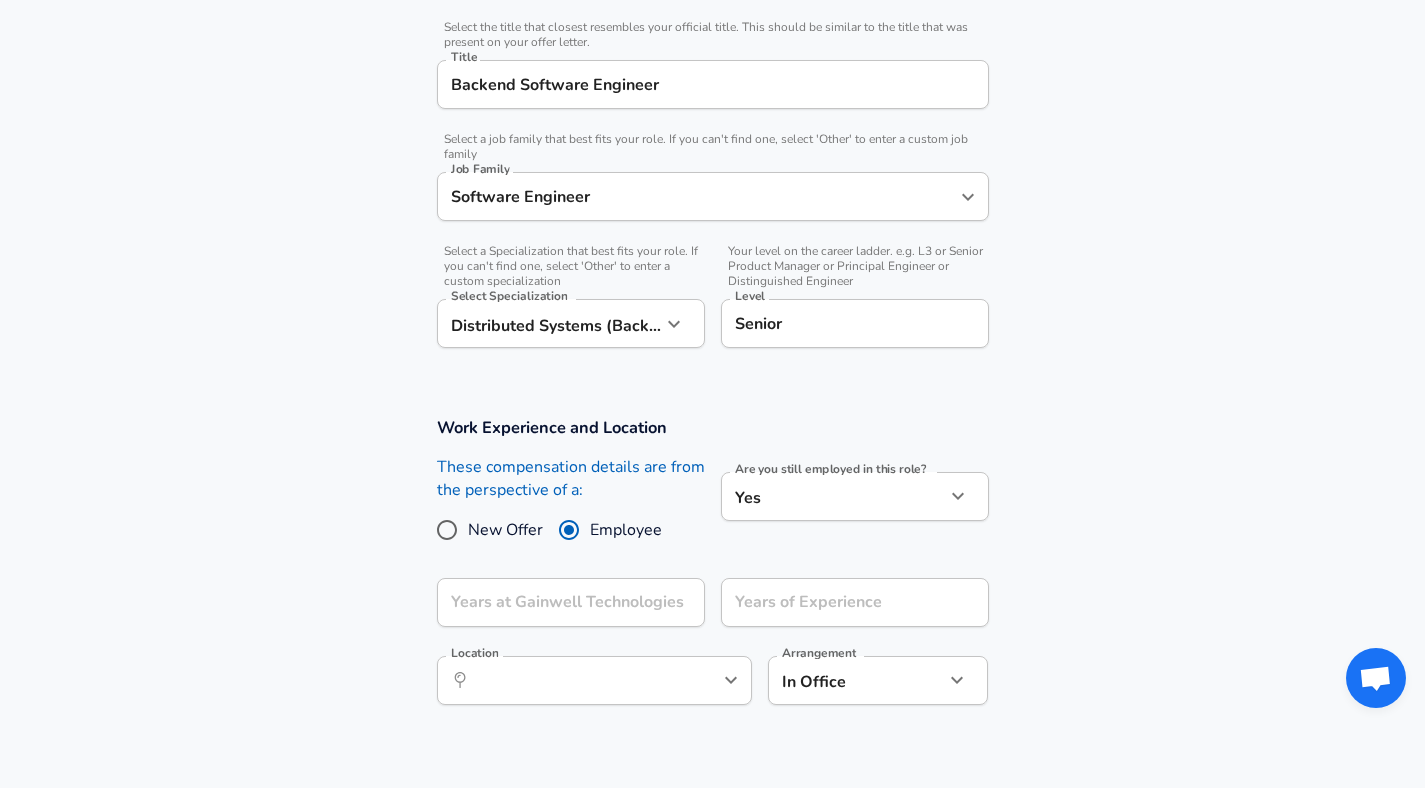 scroll, scrollTop: 507, scrollLeft: 0, axis: vertical 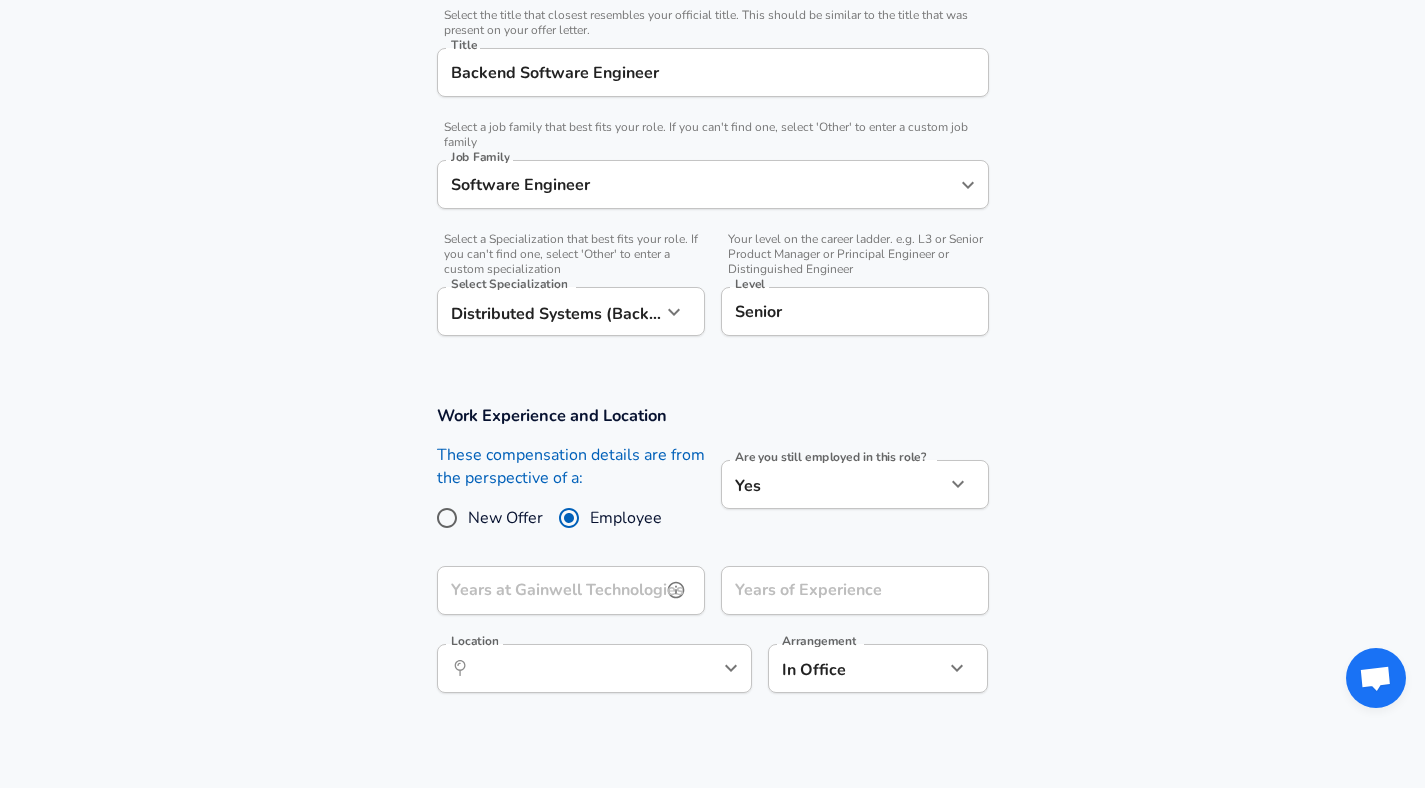 click on "Years at Gainwell Technologies" at bounding box center (549, 590) 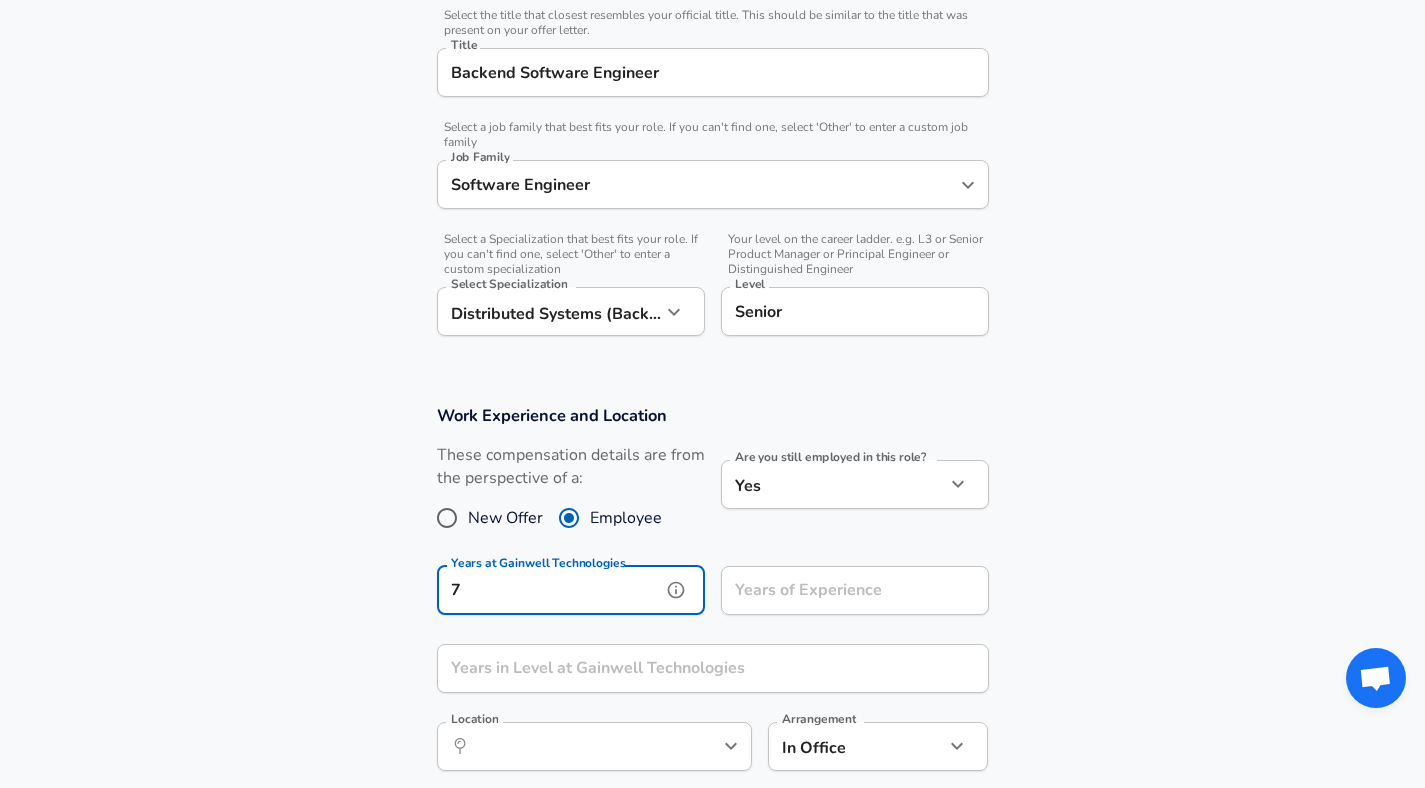 type on "7" 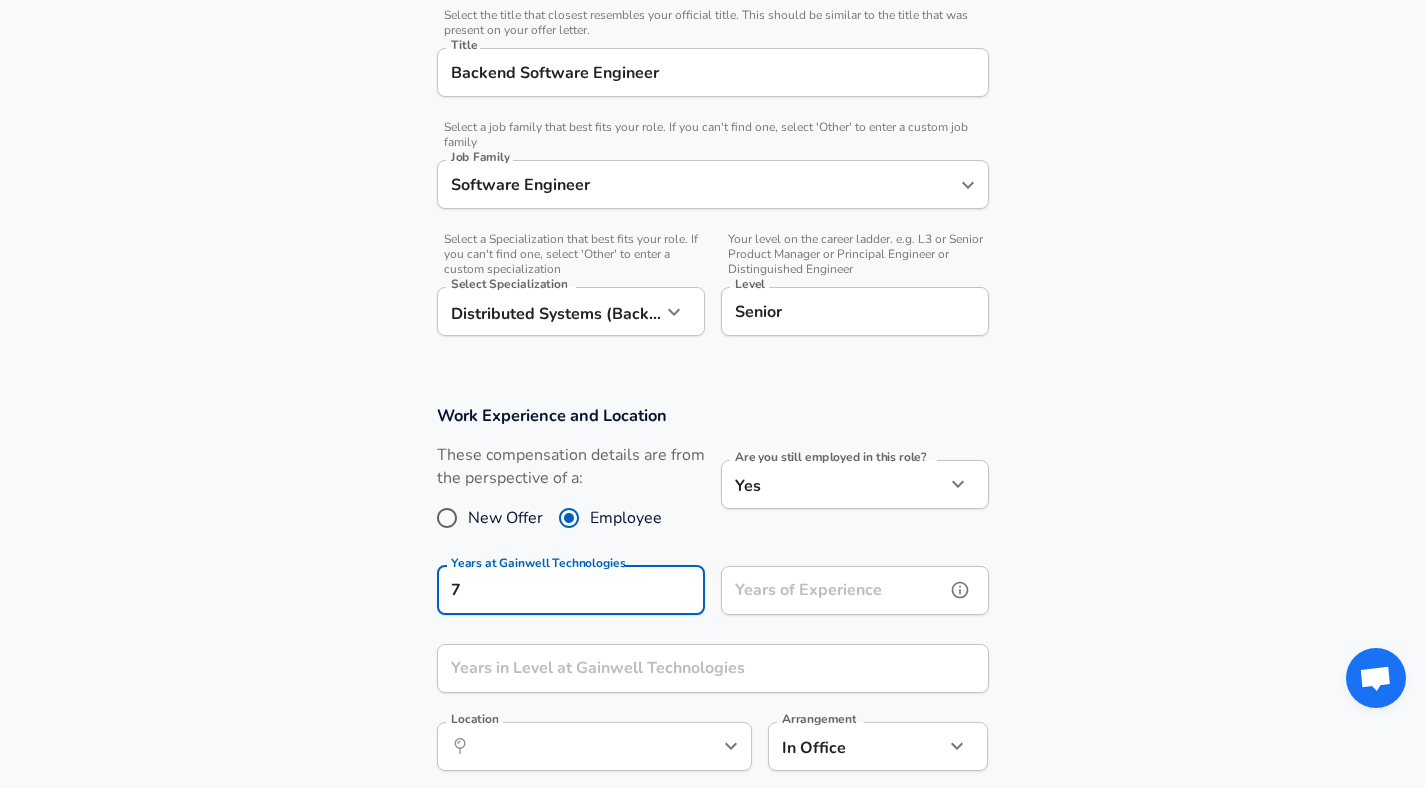 click on "Years of Experience" at bounding box center (833, 590) 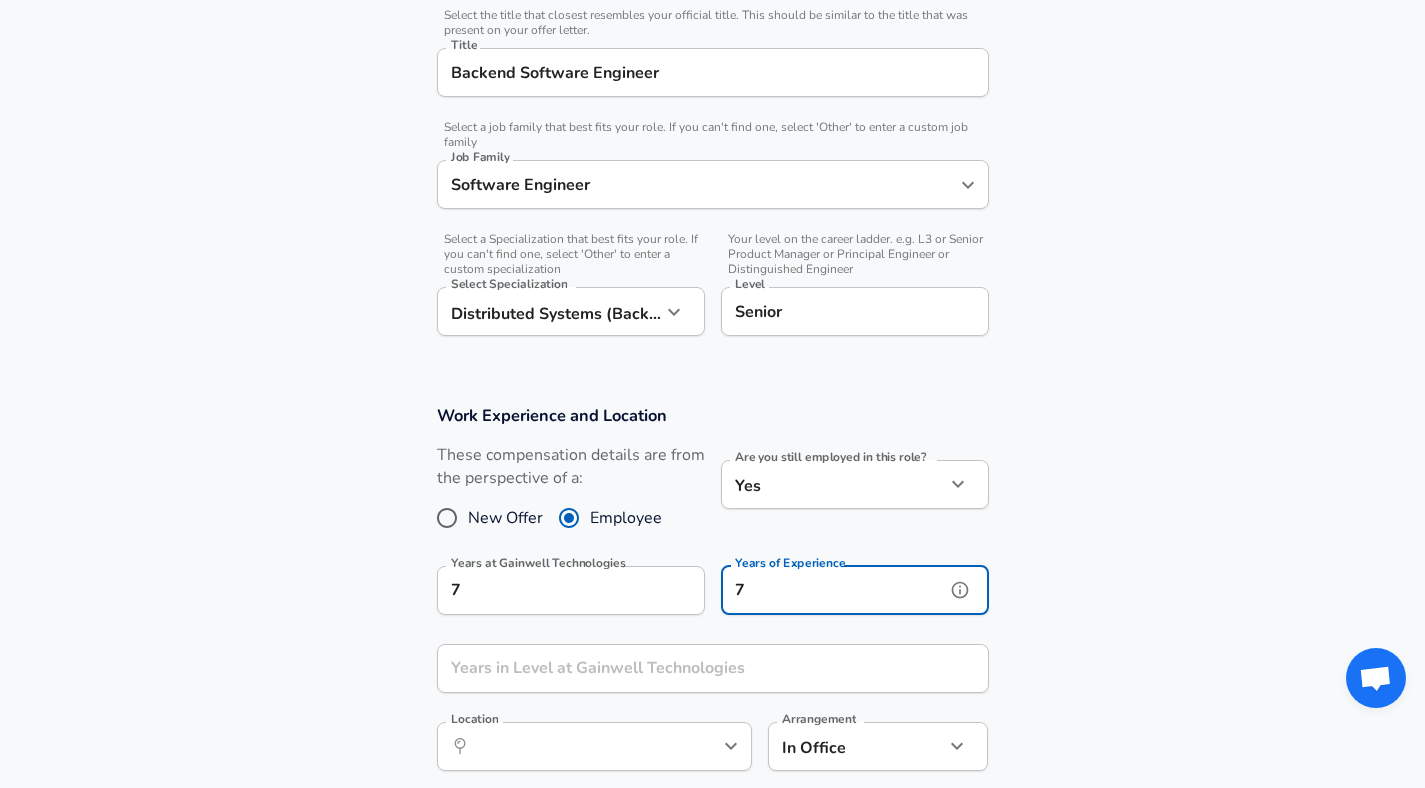scroll, scrollTop: 564, scrollLeft: 0, axis: vertical 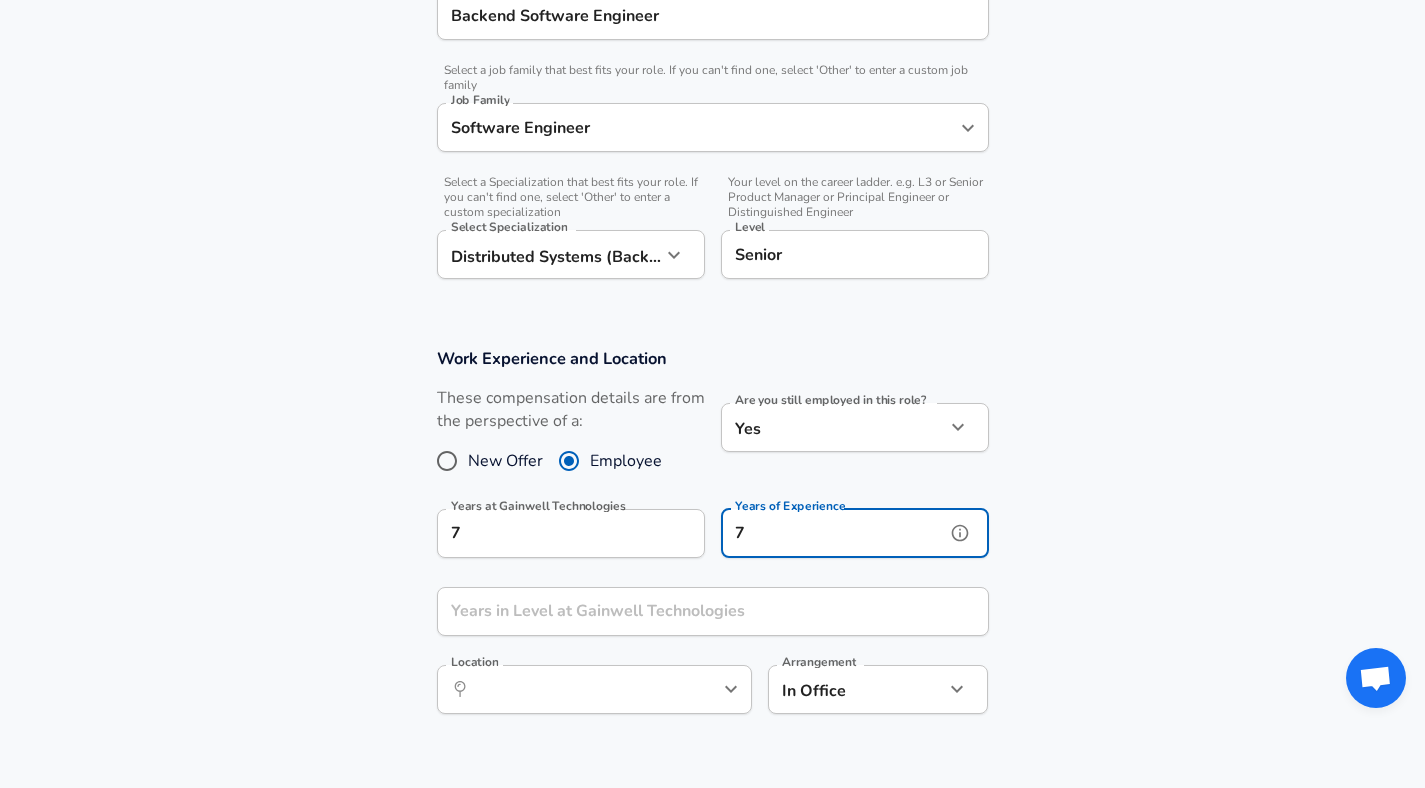 type on "7" 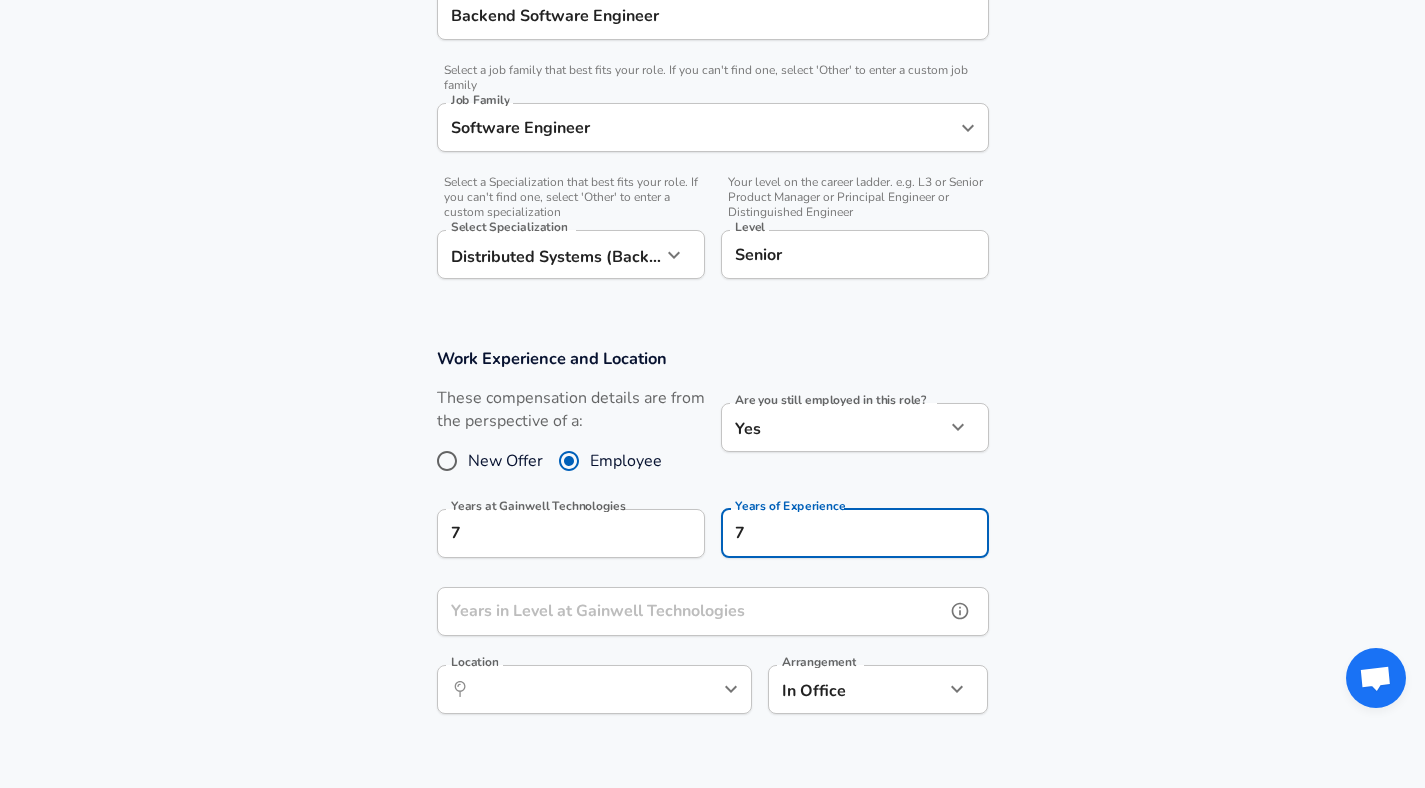 click on "Years in Level at Gainwell Technologies" at bounding box center (691, 611) 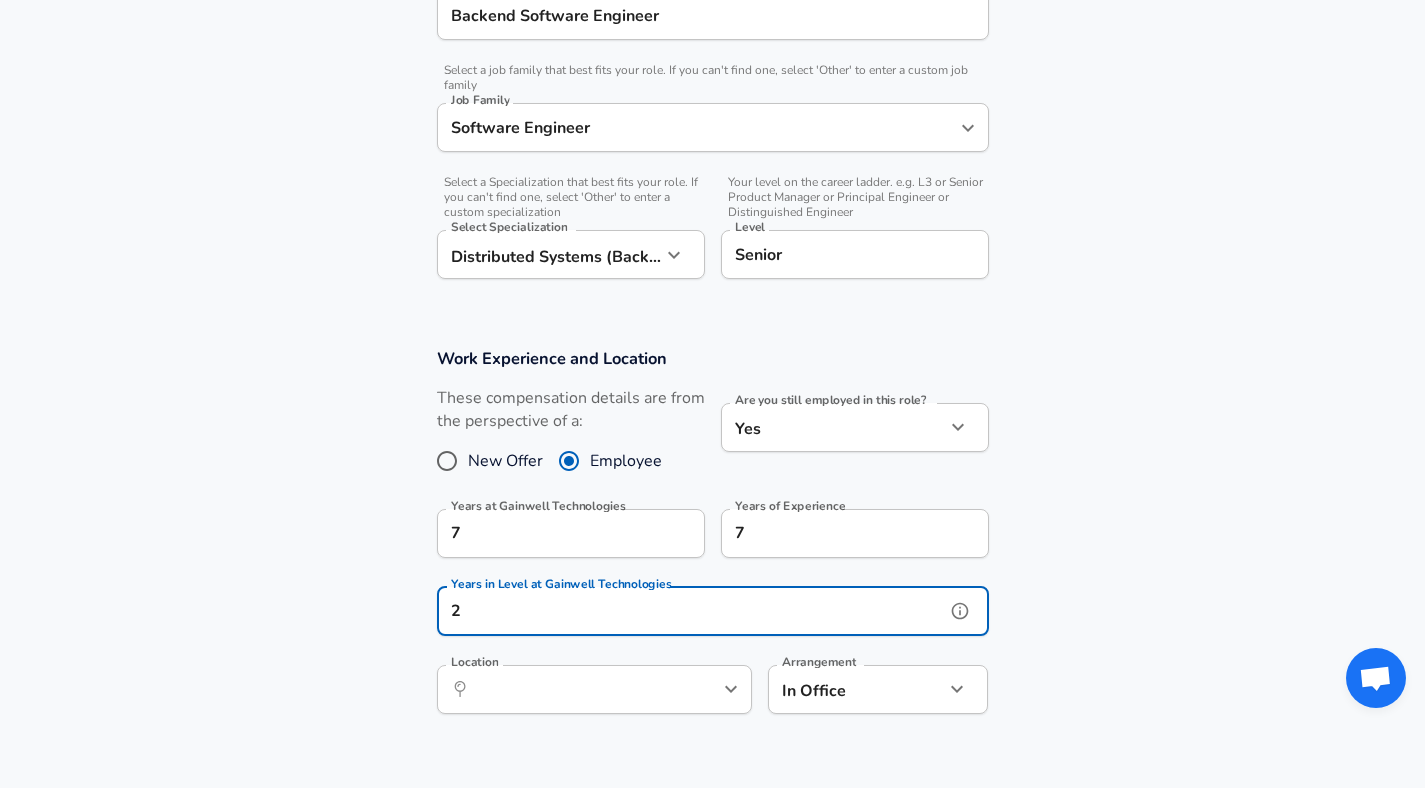 type on "2" 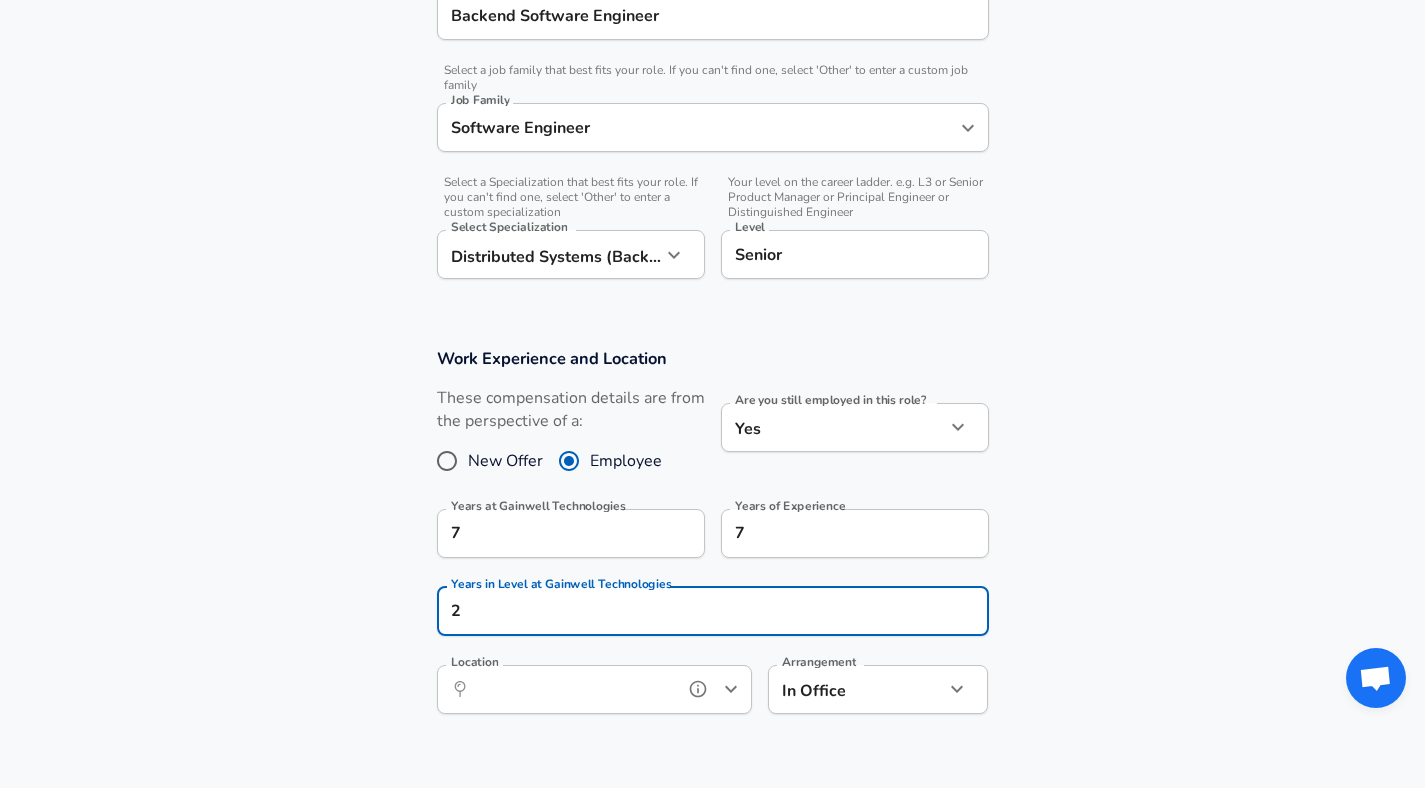 click on "Location" at bounding box center [572, 689] 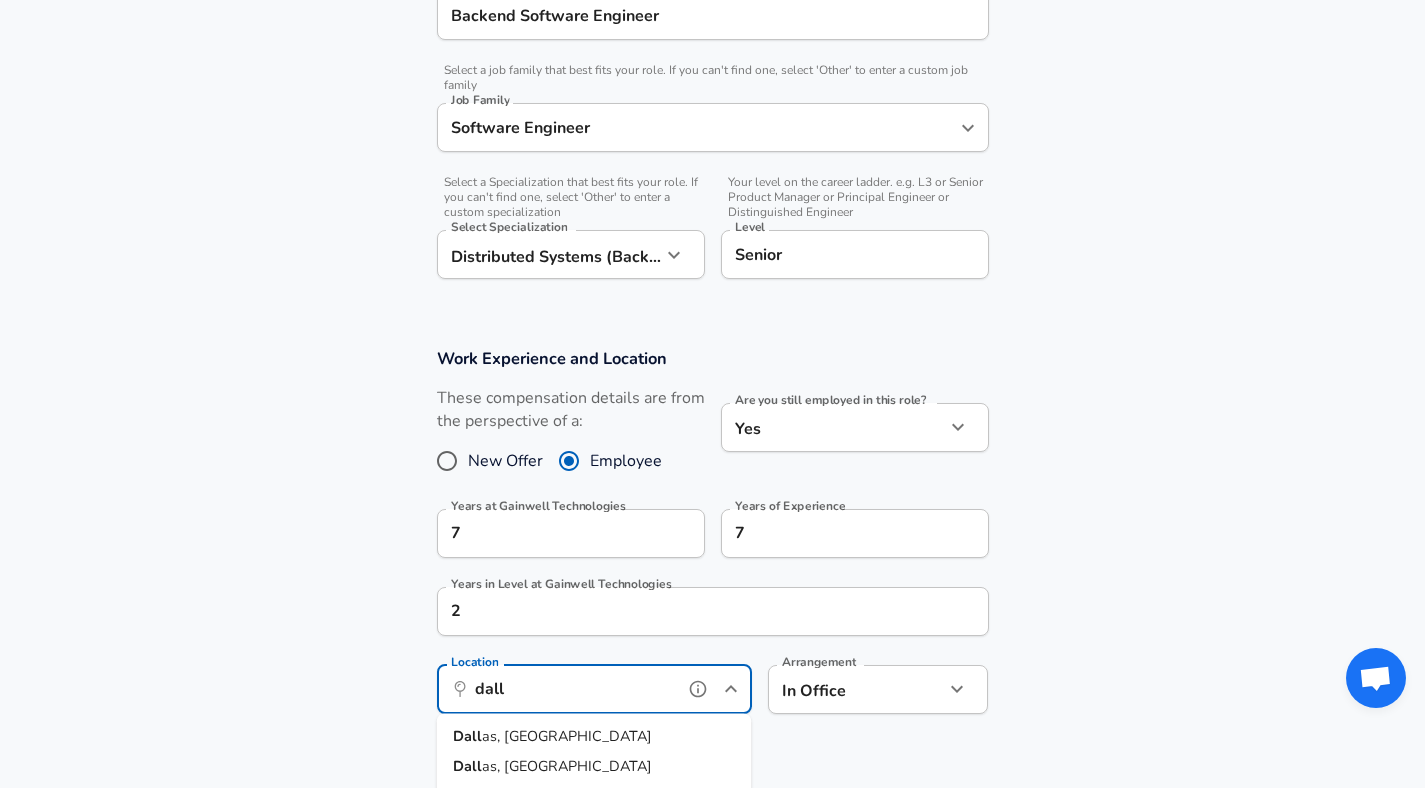 click on "Dall as, [GEOGRAPHIC_DATA]" at bounding box center (594, 737) 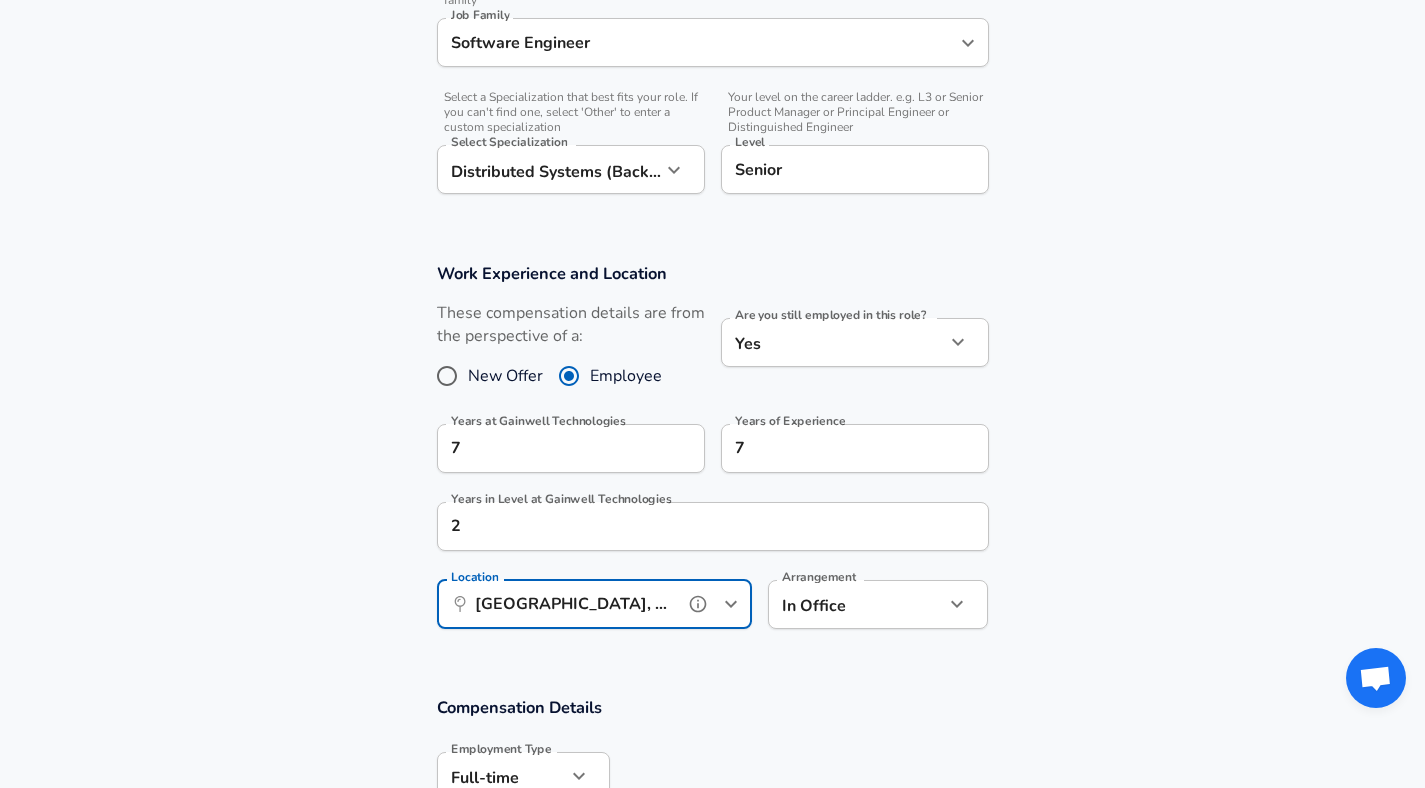 scroll, scrollTop: 714, scrollLeft: 0, axis: vertical 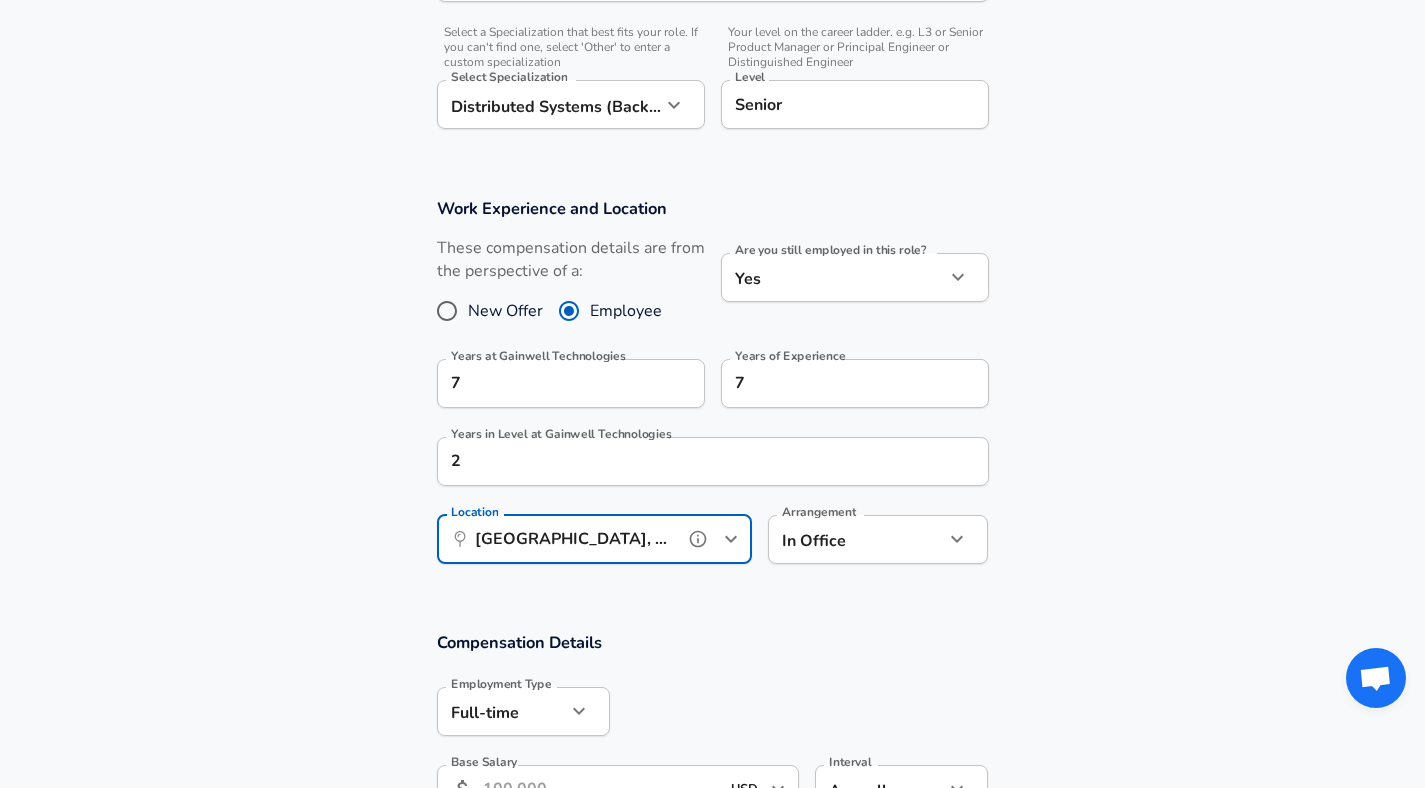 type on "[GEOGRAPHIC_DATA], [GEOGRAPHIC_DATA]" 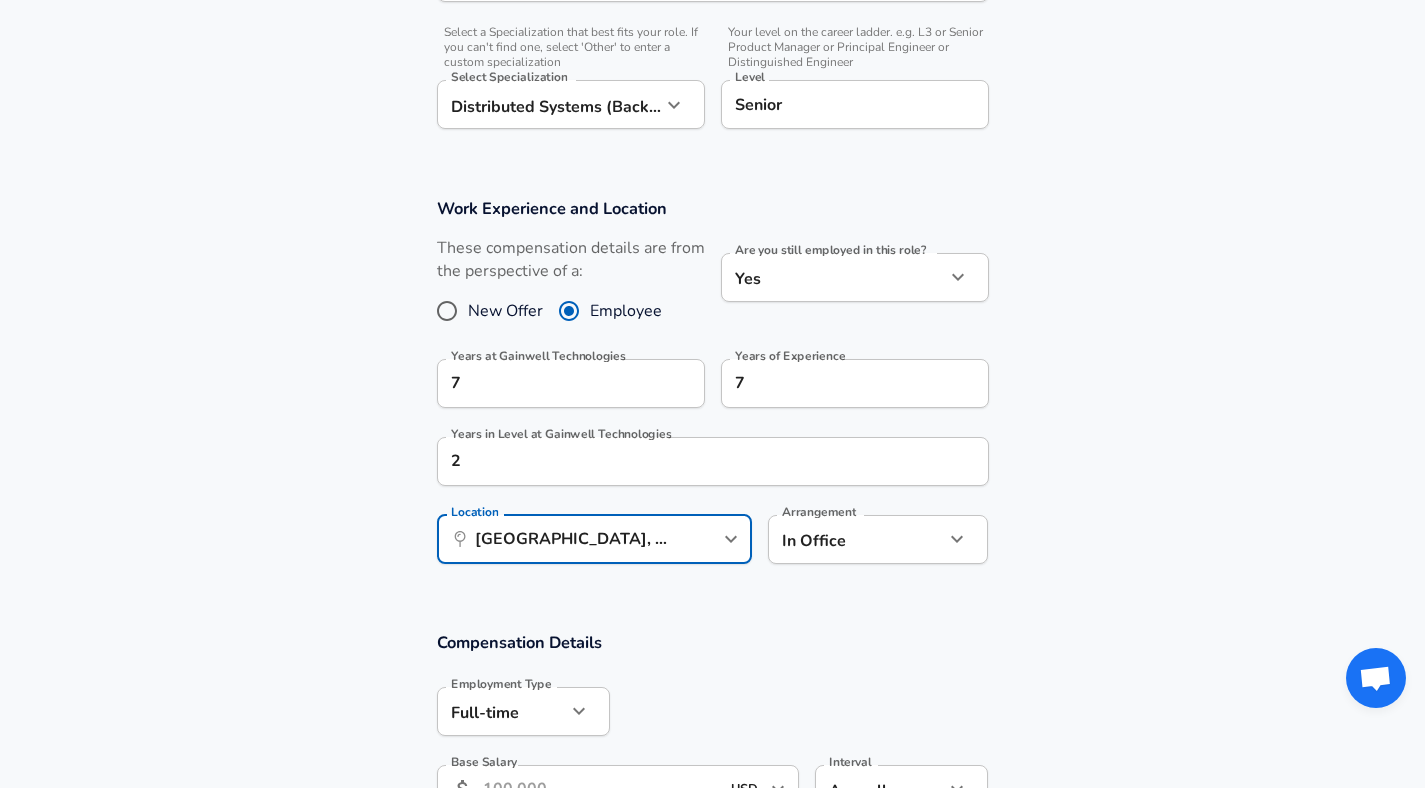 click on "Restart Add Your Salary Upload your offer letter   to verify your submission Enhance Privacy and Anonymity No Automatically hides specific fields until there are enough submissions to safely display the full details.   More Details Based on your submission and the data points that we have already collected, we will automatically hide and anonymize specific fields if there aren't enough data points to remain sufficiently anonymous. Company & Title Information   Enter the company you received your offer from Company Gainwell Technologies Company   Select the title that closest resembles your official title. This should be similar to the title that was present on your offer letter. Title Backend Software Engineer Title   Select a job family that best fits your role. If you can't find one, select 'Other' to enter a custom job family Job Family Software Engineer Job Family   Select a Specialization that best fits your role. If you can't find one, select 'Other' to enter a custom specialization   Level Senior Level" at bounding box center (712, -320) 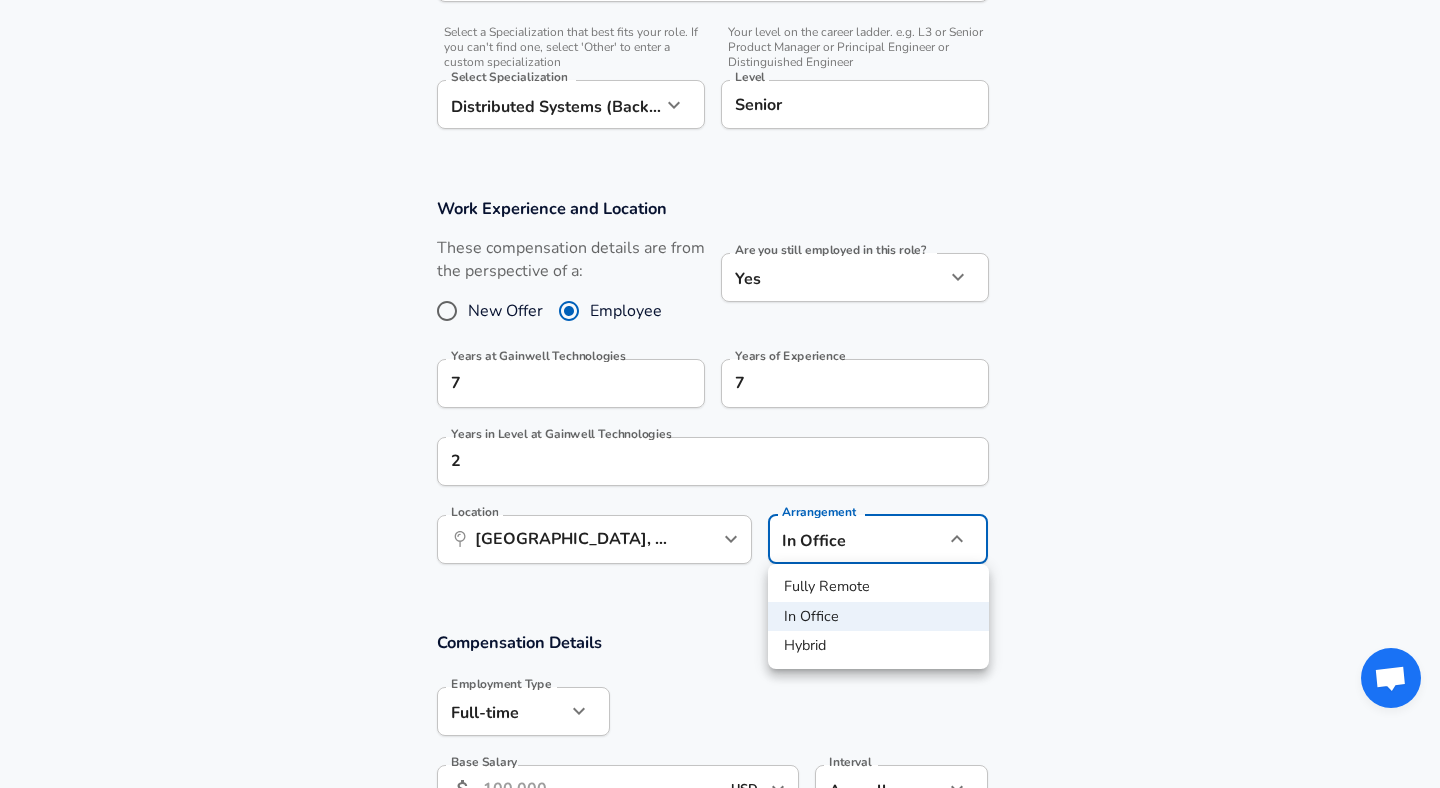 click on "Fully Remote" at bounding box center (878, 587) 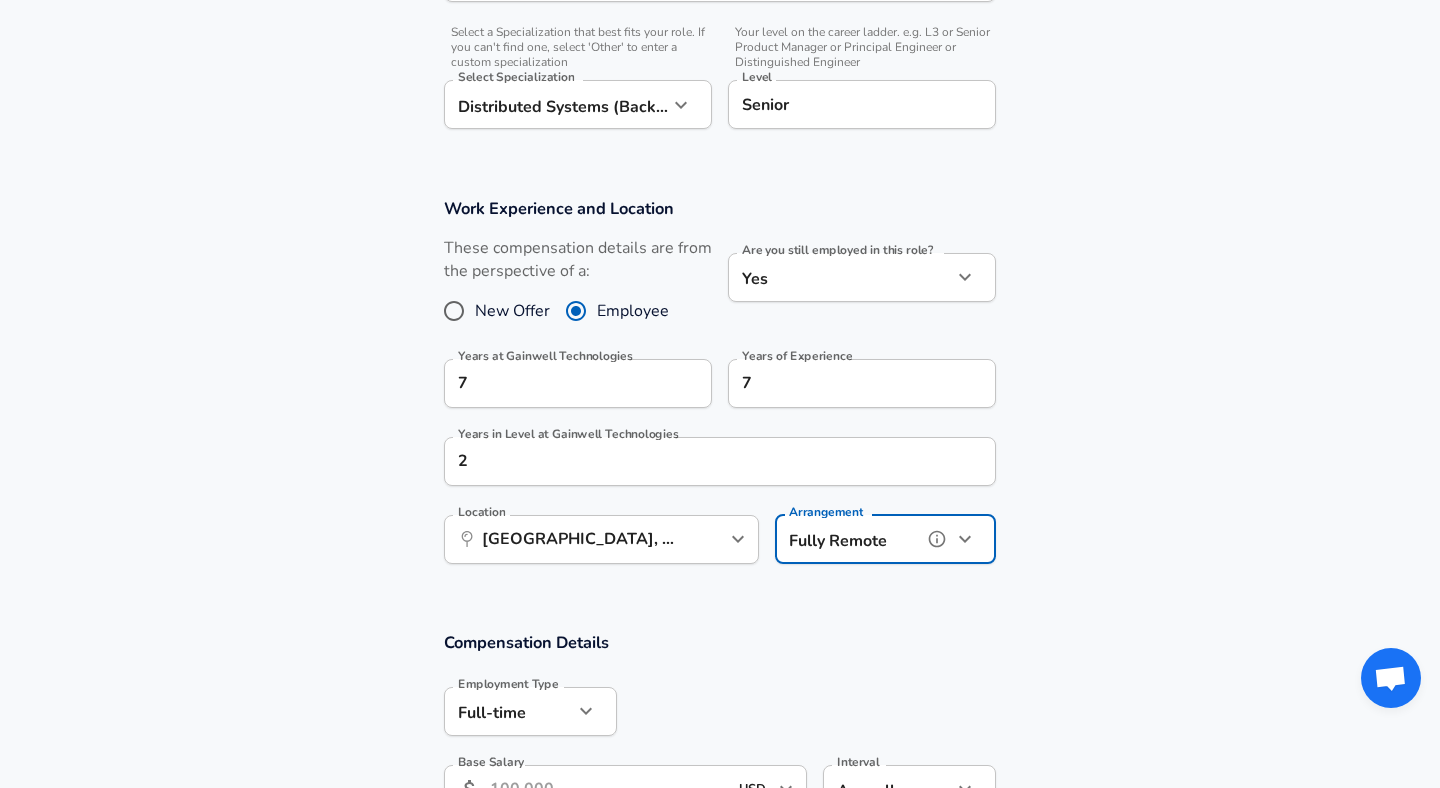 type on "remote" 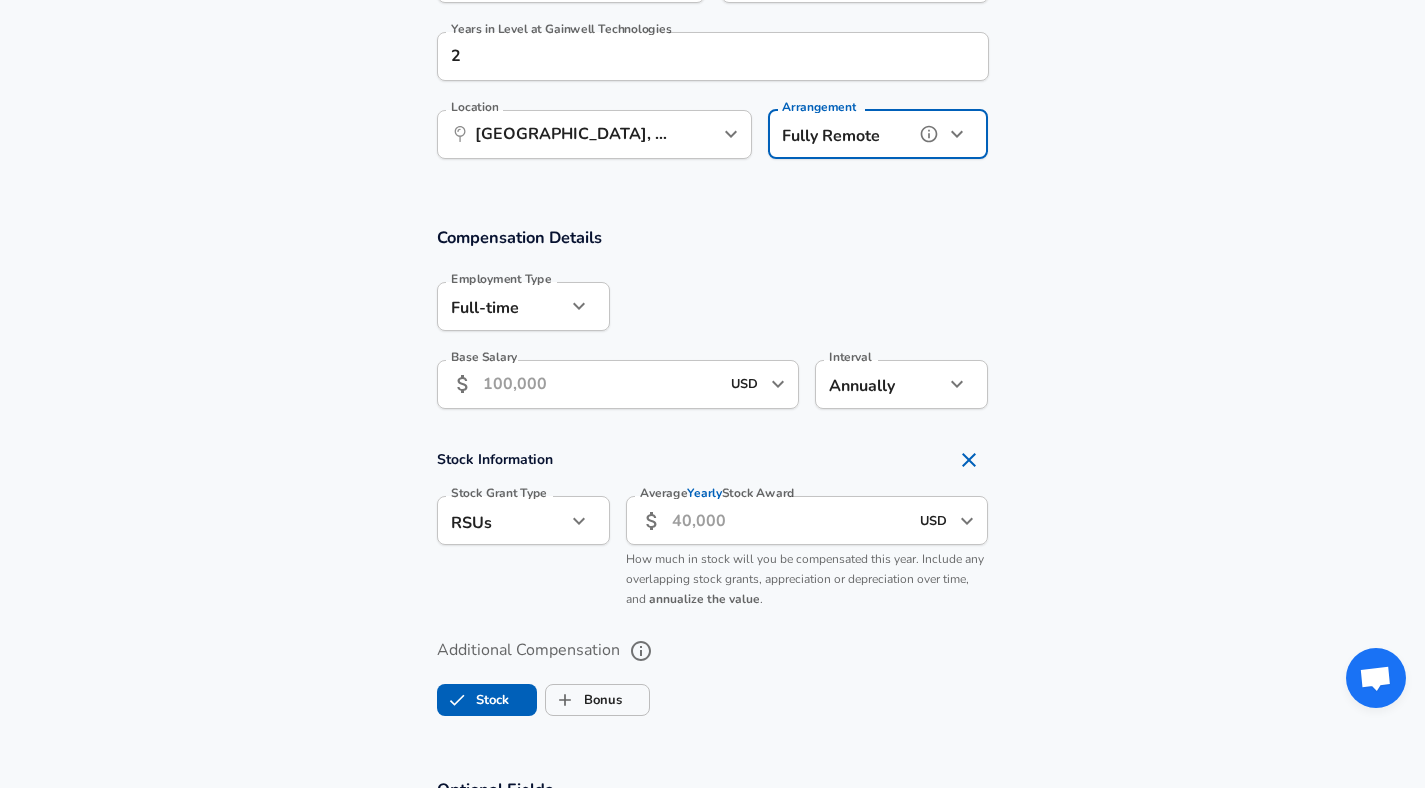 scroll, scrollTop: 1188, scrollLeft: 0, axis: vertical 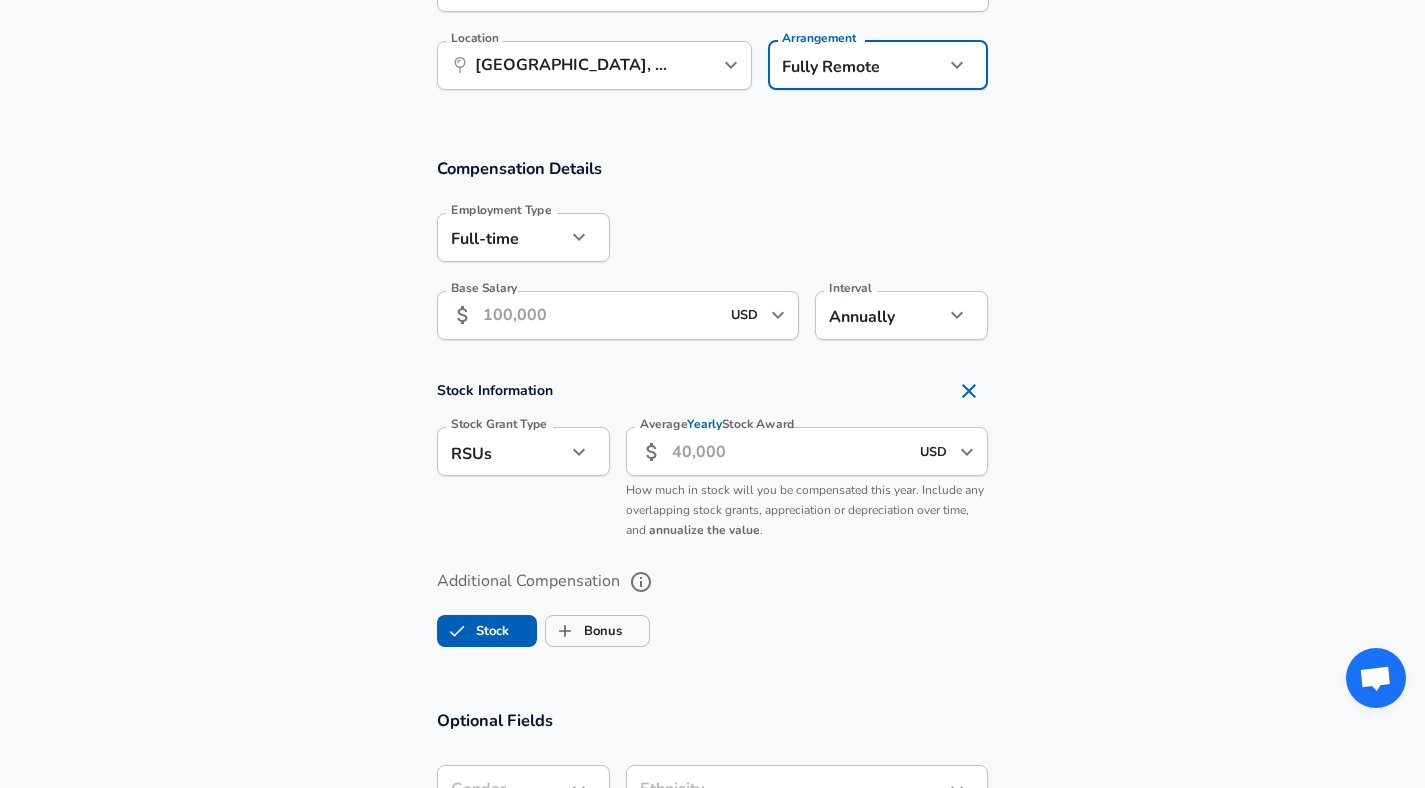 click on "Base Salary" at bounding box center [601, 315] 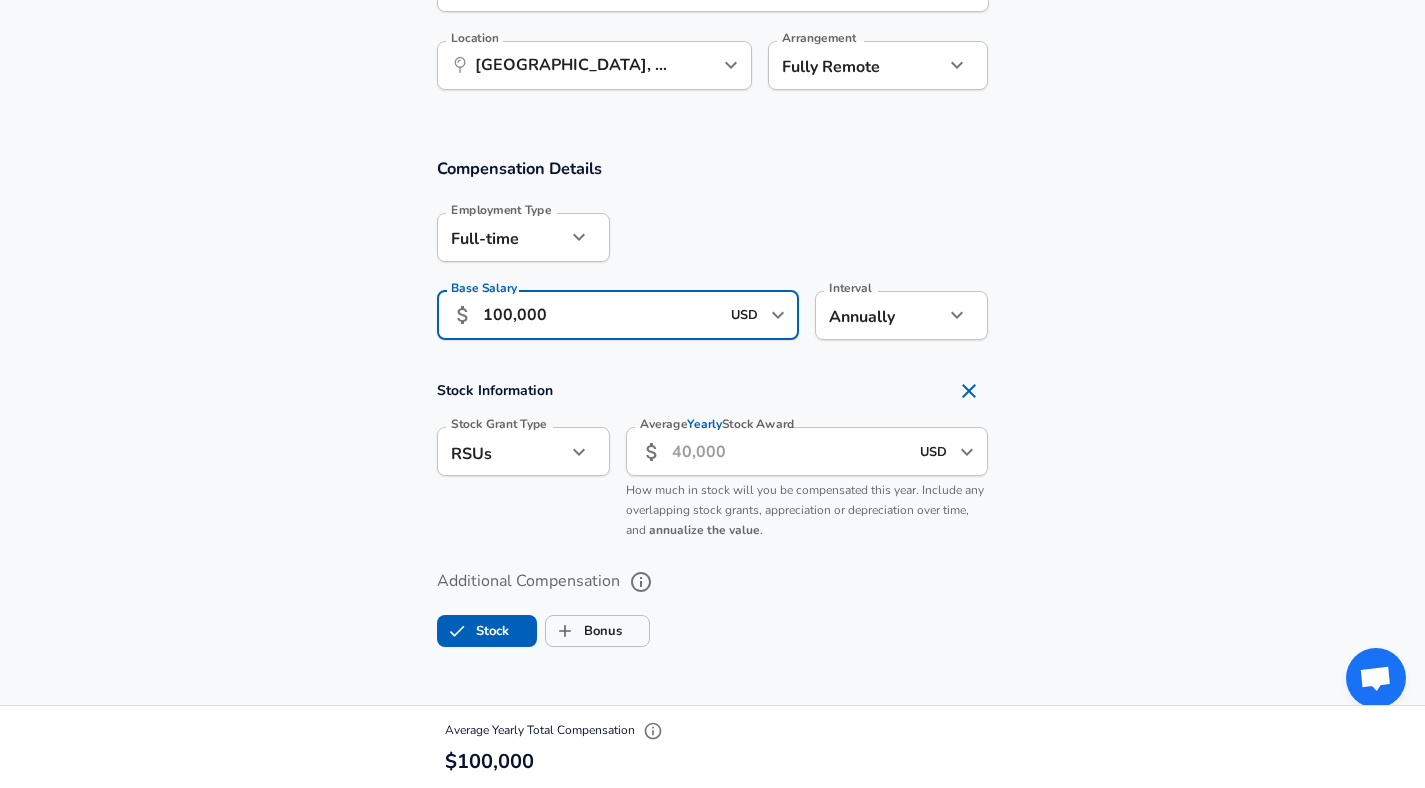 type on "100,000" 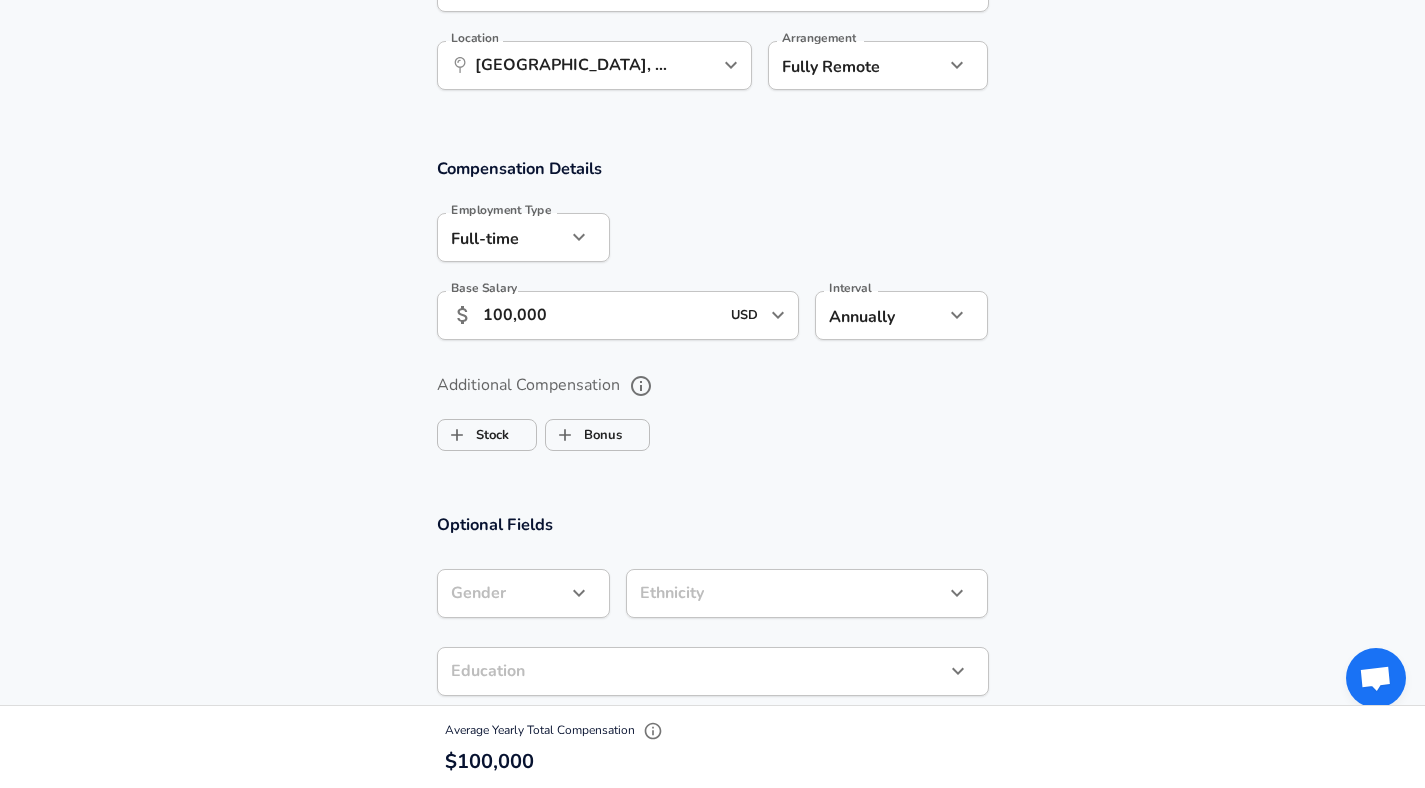 checkbox on "false" 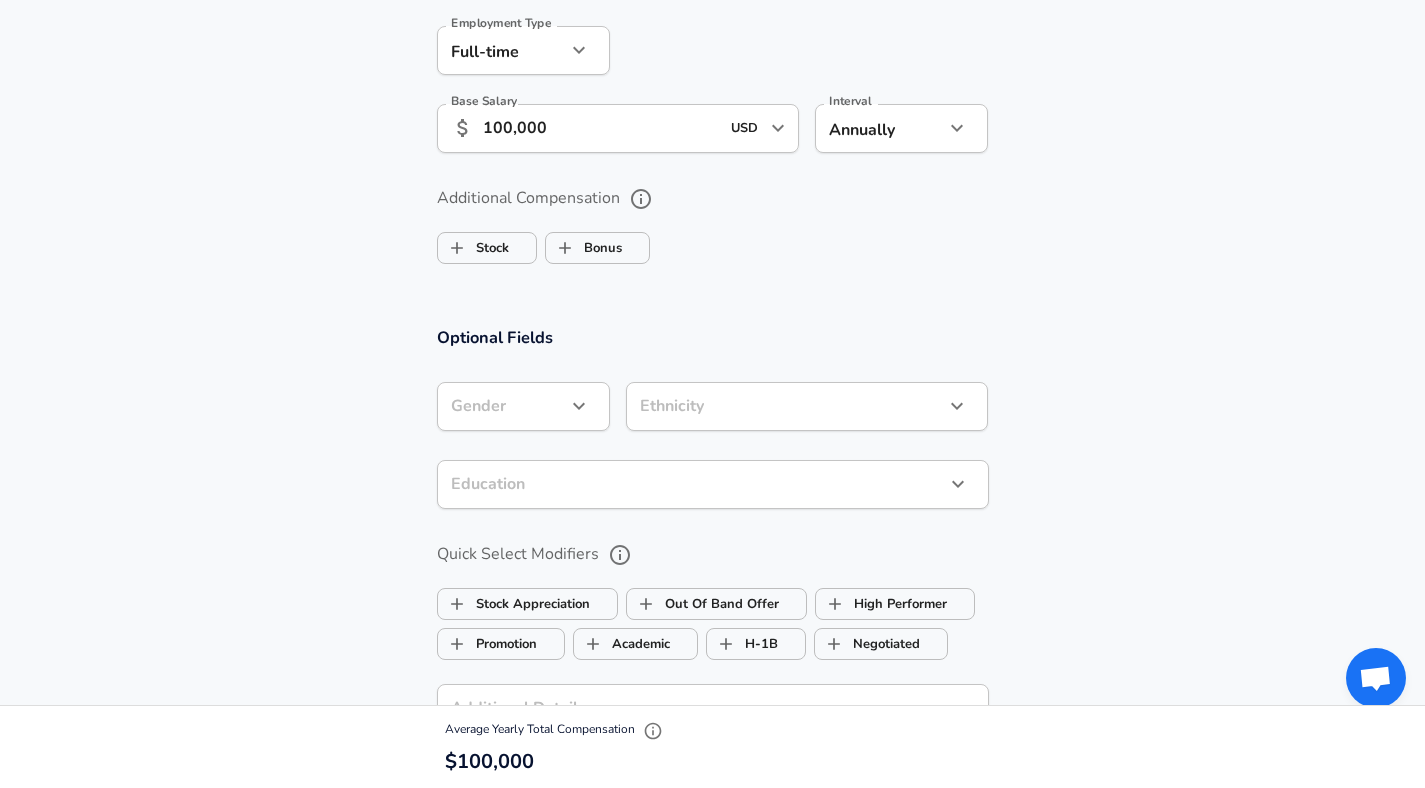 scroll, scrollTop: 1383, scrollLeft: 0, axis: vertical 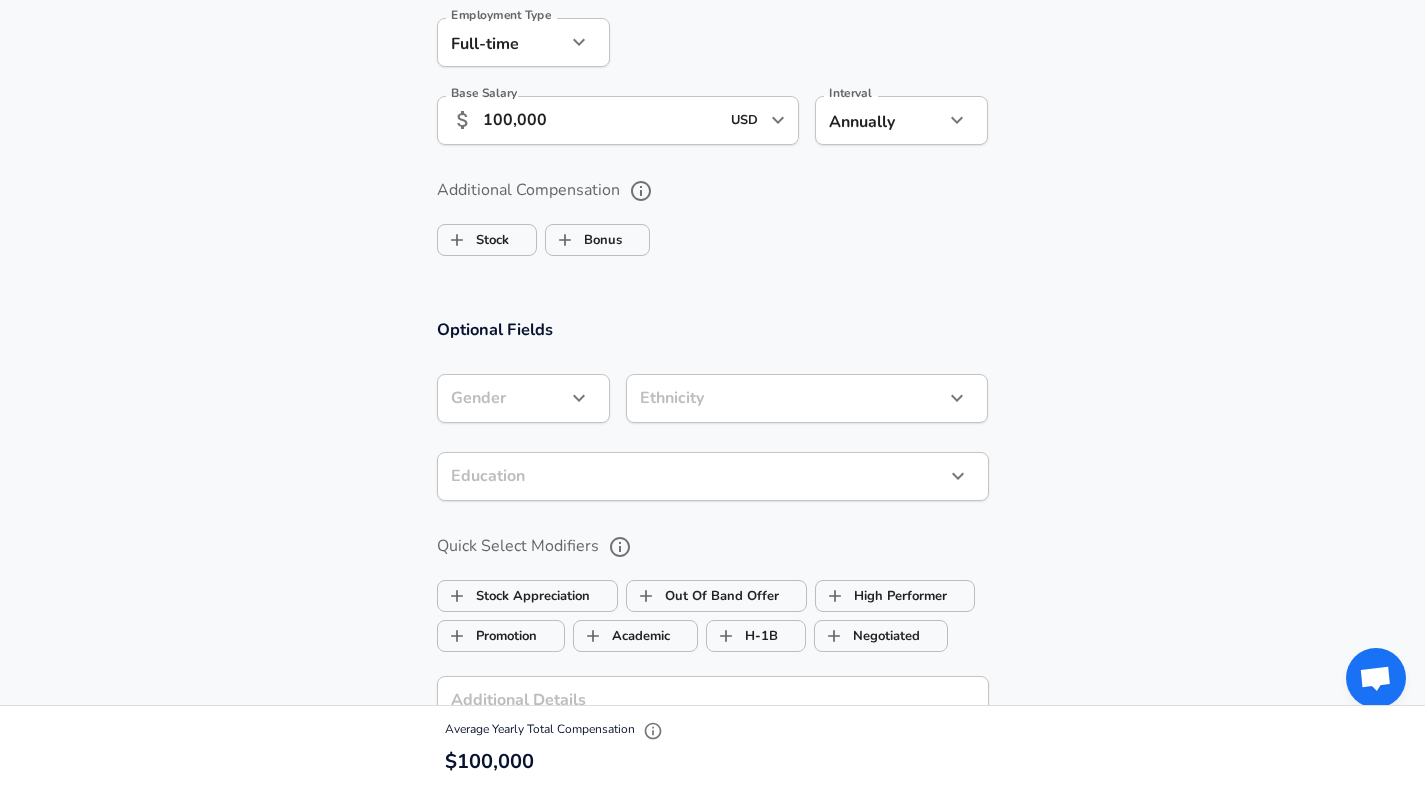 click on "​ Gender" at bounding box center [523, 398] 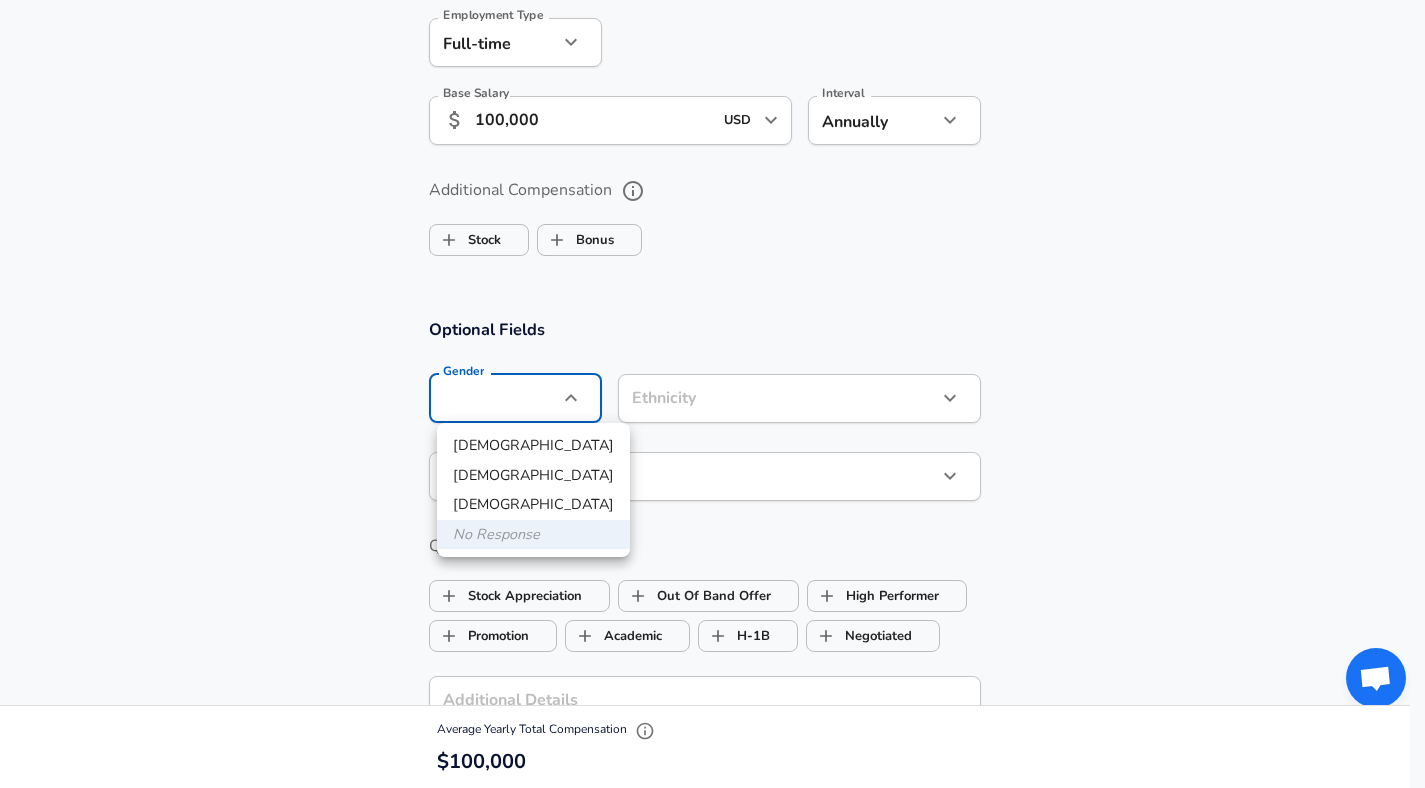 click on "Restart Add Your Salary Upload your offer letter   to verify your submission Enhance Privacy and Anonymity No Automatically hides specific fields until there are enough submissions to safely display the full details.   More Details Based on your submission and the data points that we have already collected, we will automatically hide and anonymize specific fields if there aren't enough data points to remain sufficiently anonymous. Company & Title Information   Enter the company you received your offer from Company Gainwell Technologies Company   Select the title that closest resembles your official title. This should be similar to the title that was present on your offer letter. Title Backend Software Engineer Title   Select a job family that best fits your role. If you can't find one, select 'Other' to enter a custom job family Job Family Software Engineer Job Family   Select a Specialization that best fits your role. If you can't find one, select 'Other' to enter a custom specialization   Level Senior Level" at bounding box center (712, -989) 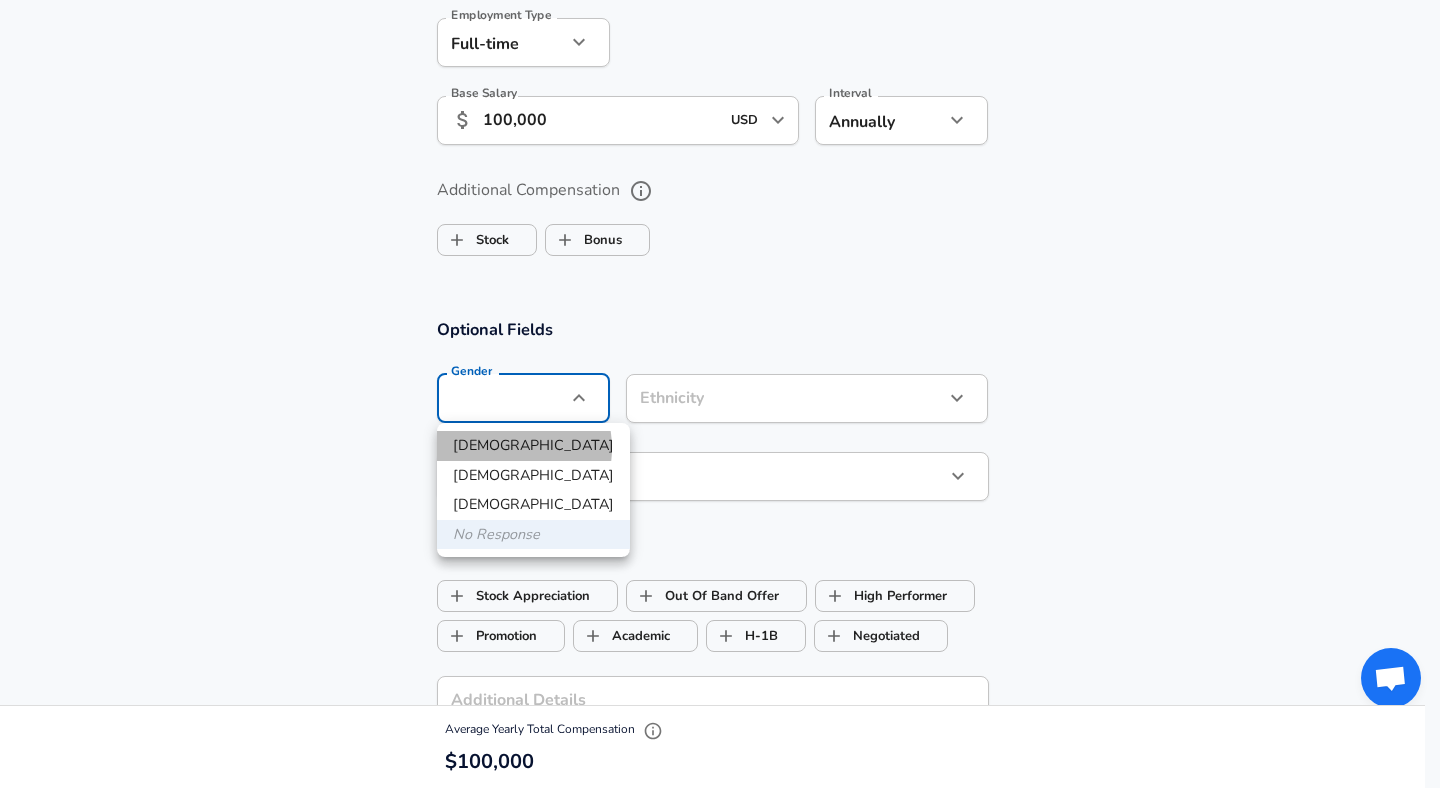 click on "[DEMOGRAPHIC_DATA]" at bounding box center [533, 446] 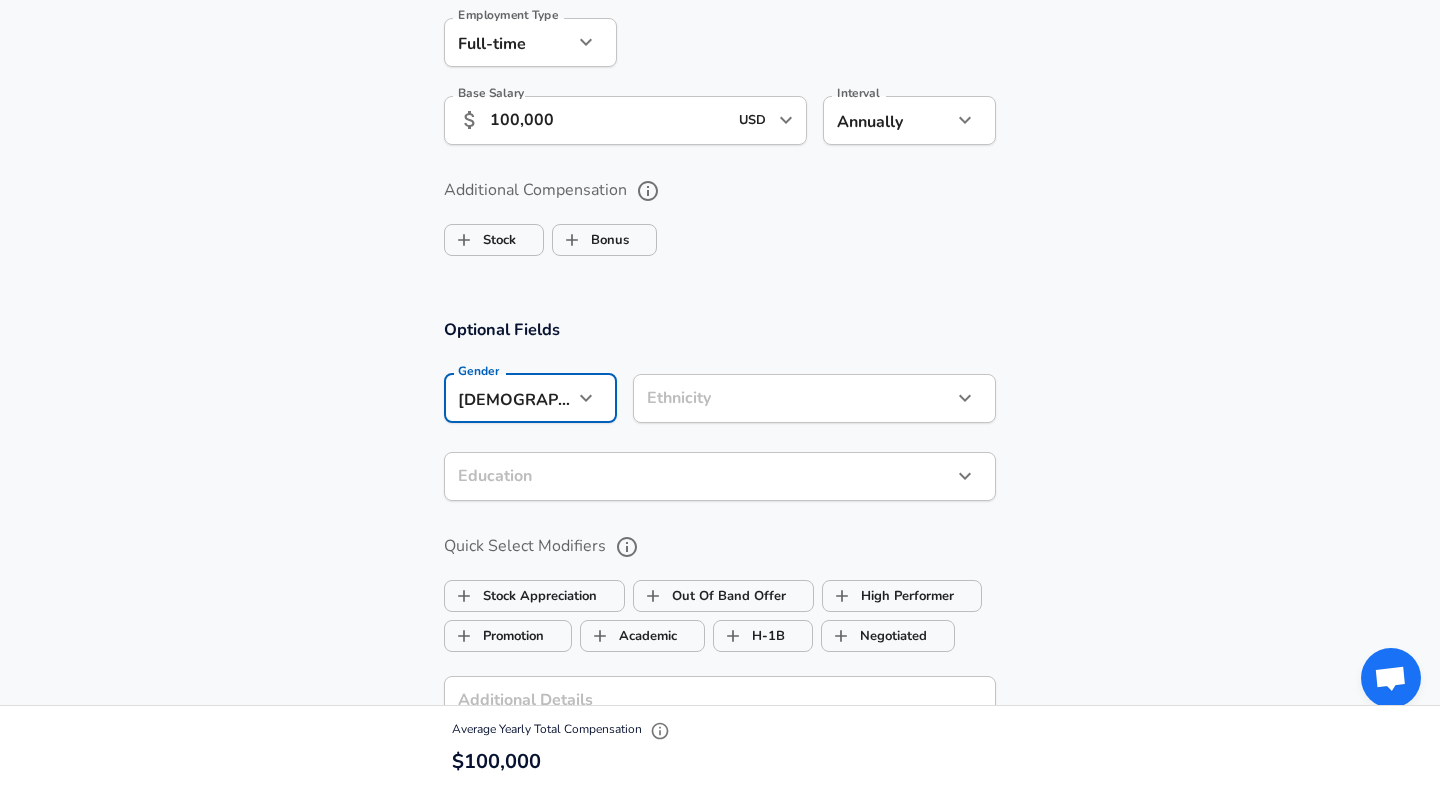 click on "Restart Add Your Salary Upload your offer letter   to verify your submission Enhance Privacy and Anonymity No Automatically hides specific fields until there are enough submissions to safely display the full details.   More Details Based on your submission and the data points that we have already collected, we will automatically hide and anonymize specific fields if there aren't enough data points to remain sufficiently anonymous. Company & Title Information   Enter the company you received your offer from Company Gainwell Technologies Company   Select the title that closest resembles your official title. This should be similar to the title that was present on your offer letter. Title Backend Software Engineer Title   Select a job family that best fits your role. If you can't find one, select 'Other' to enter a custom job family Job Family Software Engineer Job Family   Select a Specialization that best fits your role. If you can't find one, select 'Other' to enter a custom specialization   Level Senior Level" at bounding box center (720, -989) 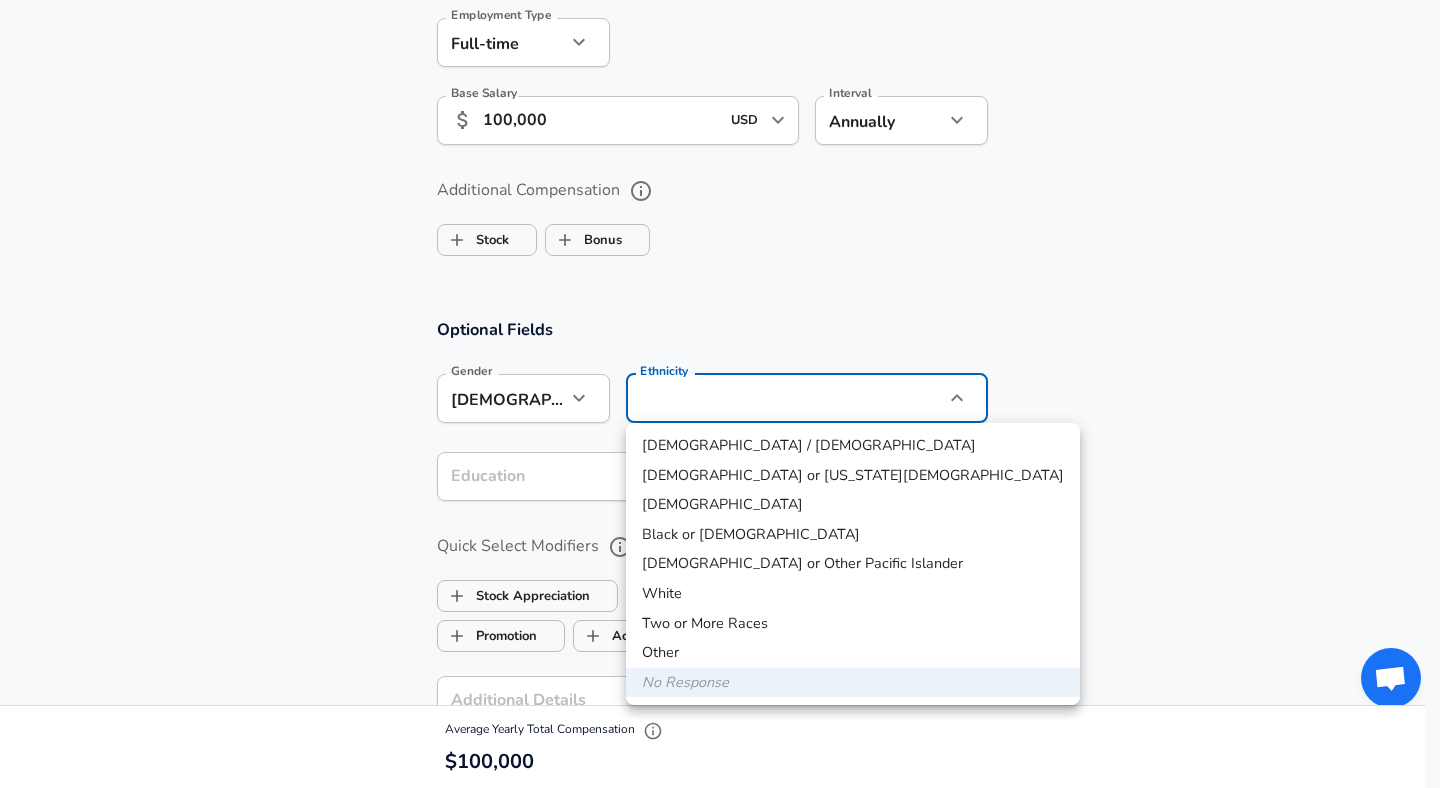 click on "[DEMOGRAPHIC_DATA] / [DEMOGRAPHIC_DATA]" at bounding box center [853, 446] 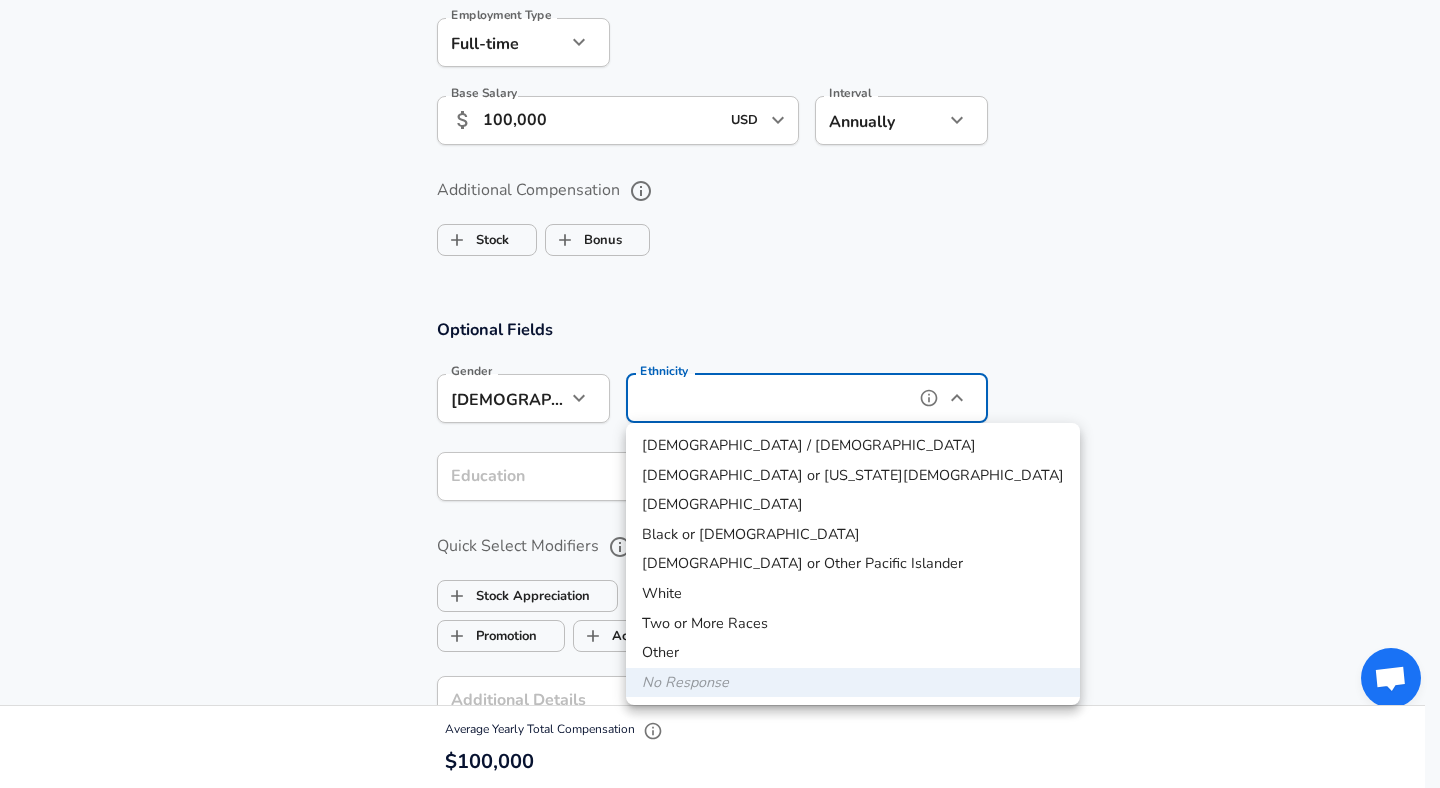 type on "[DEMOGRAPHIC_DATA] / [DEMOGRAPHIC_DATA]" 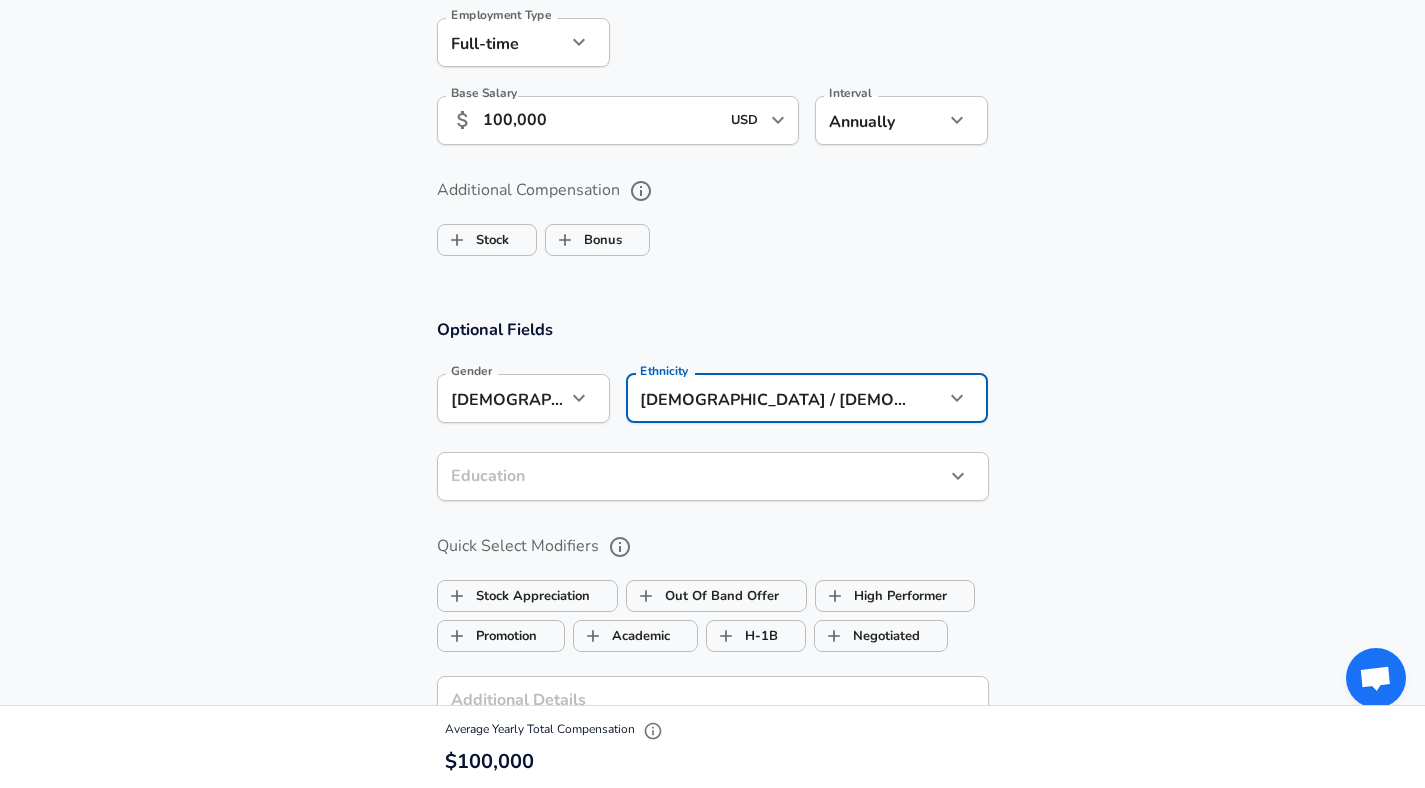 click on "Restart Add Your Salary Upload your offer letter   to verify your submission Enhance Privacy and Anonymity No Automatically hides specific fields until there are enough submissions to safely display the full details.   More Details Based on your submission and the data points that we have already collected, we will automatically hide and anonymize specific fields if there aren't enough data points to remain sufficiently anonymous. Company & Title Information   Enter the company you received your offer from Company Gainwell Technologies Company   Select the title that closest resembles your official title. This should be similar to the title that was present on your offer letter. Title Backend Software Engineer Title   Select a job family that best fits your role. If you can't find one, select 'Other' to enter a custom job family Job Family Software Engineer Job Family   Select a Specialization that best fits your role. If you can't find one, select 'Other' to enter a custom specialization   Level Senior Level" at bounding box center (712, -989) 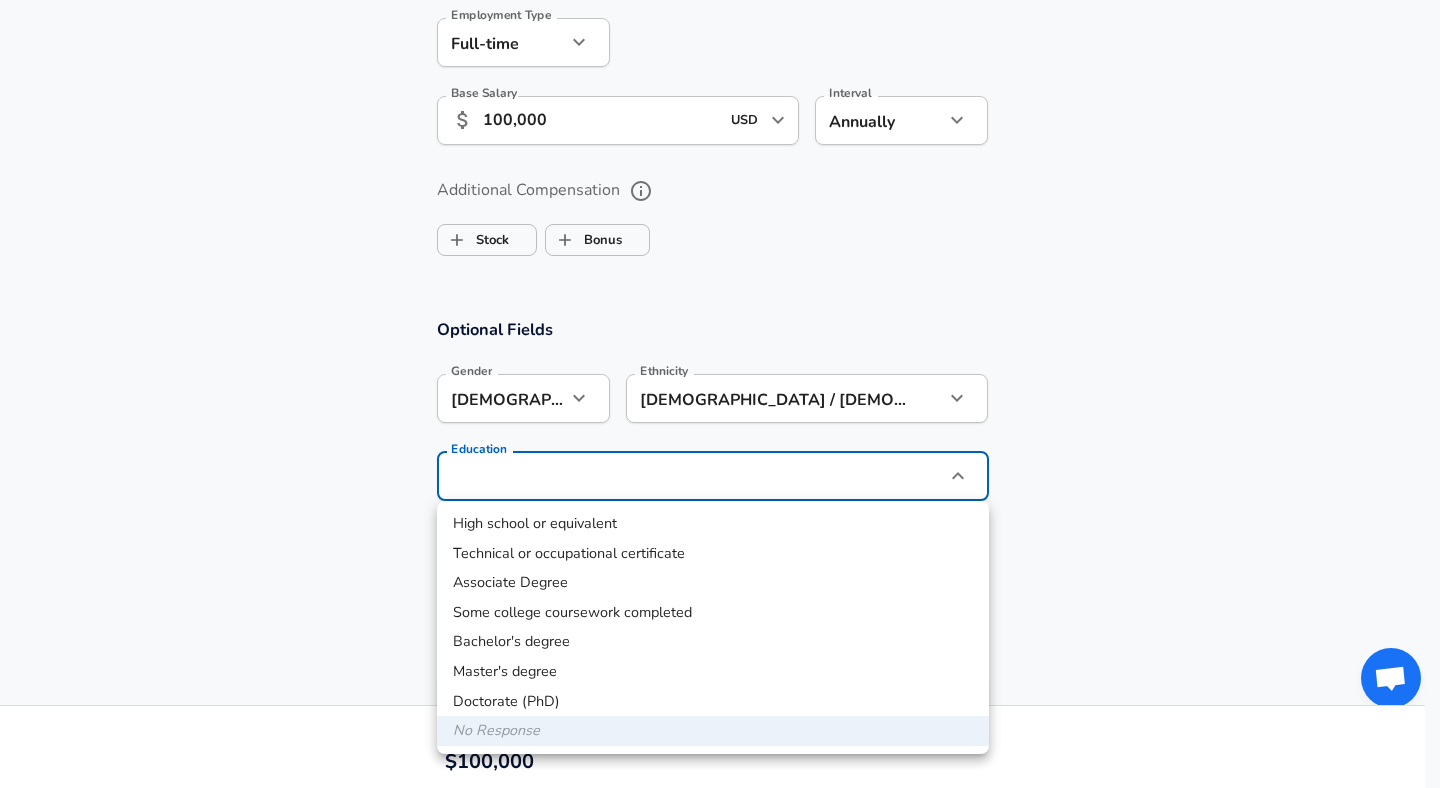 click on "Master's degree" at bounding box center [713, 672] 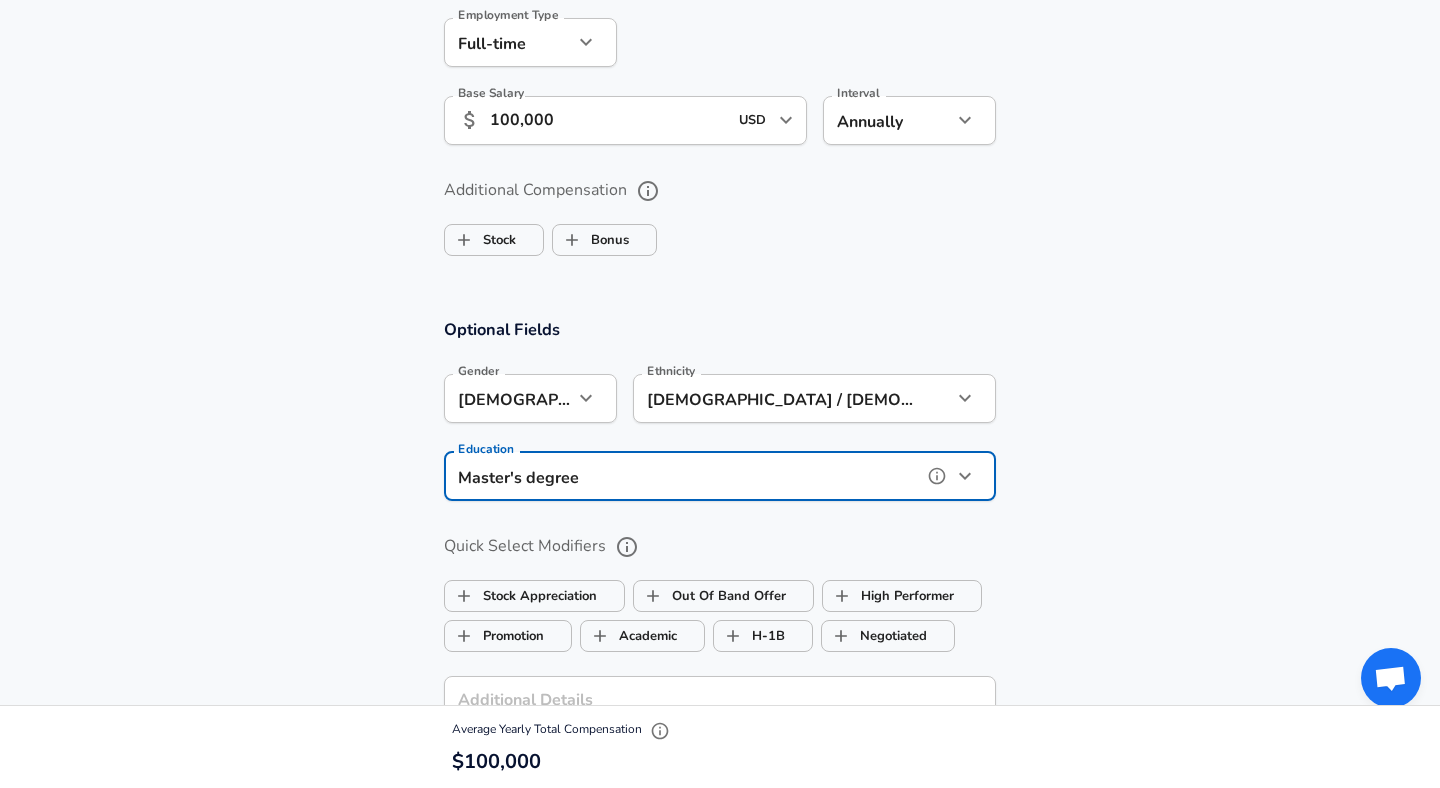 type on "Masters degree" 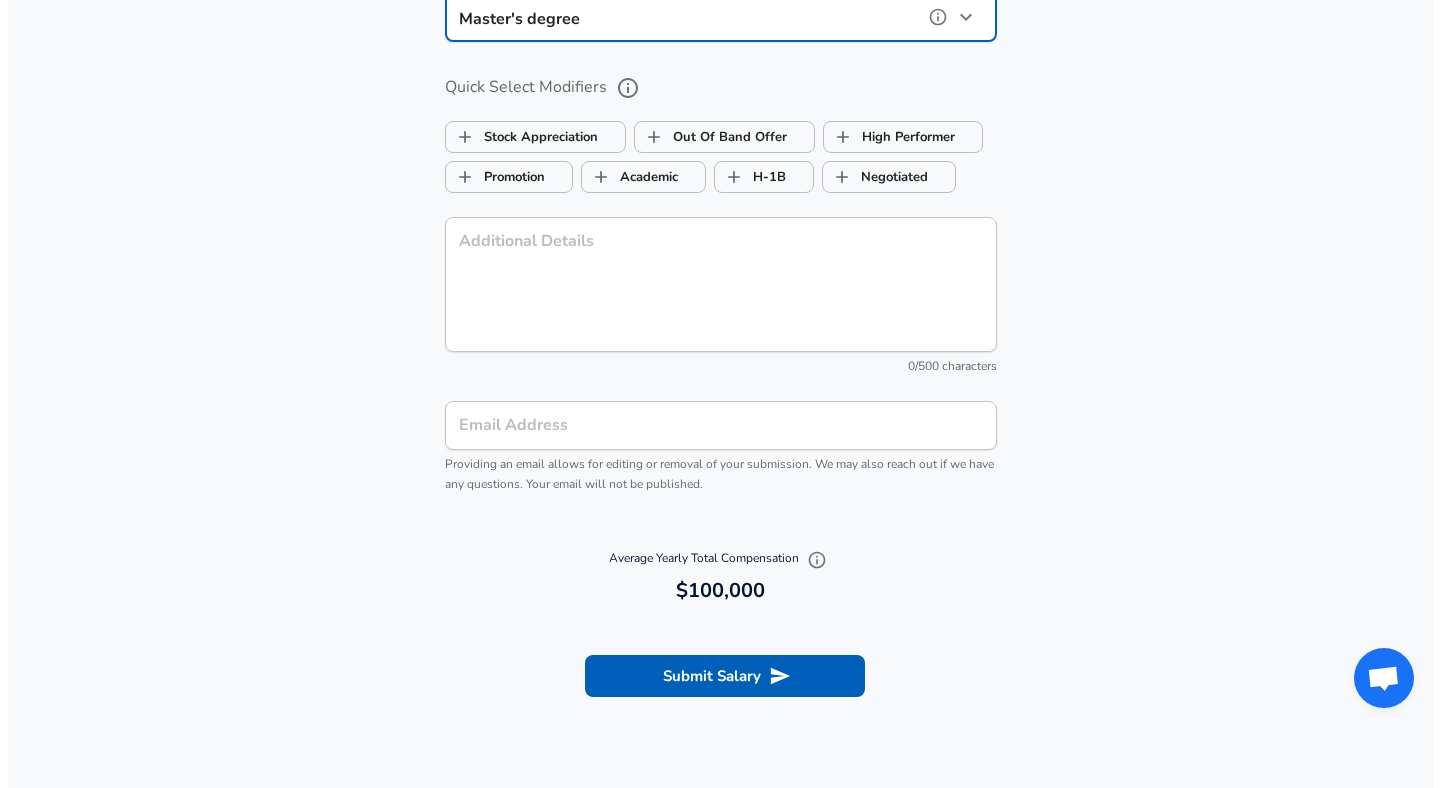 scroll, scrollTop: 1845, scrollLeft: 0, axis: vertical 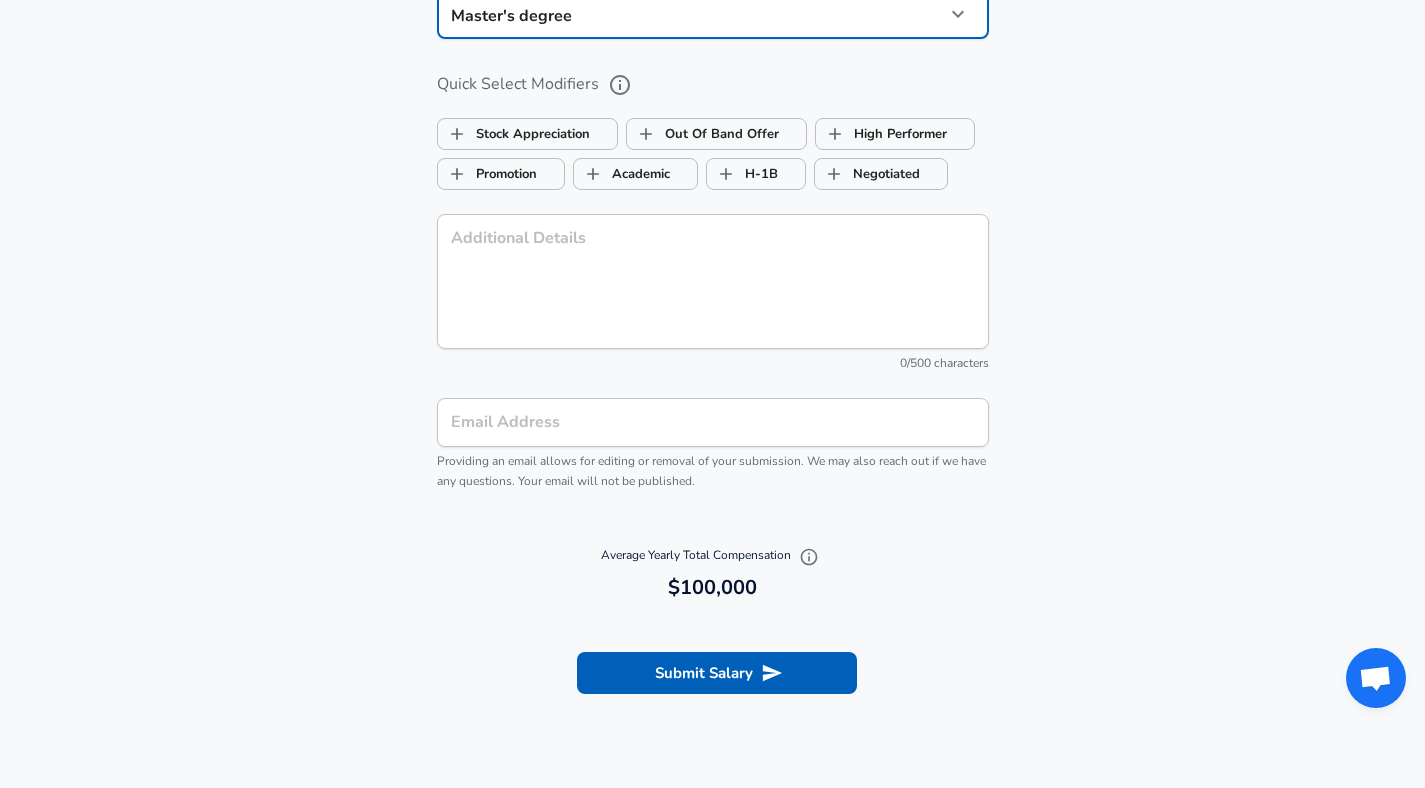click on "Email Address" at bounding box center [713, 422] 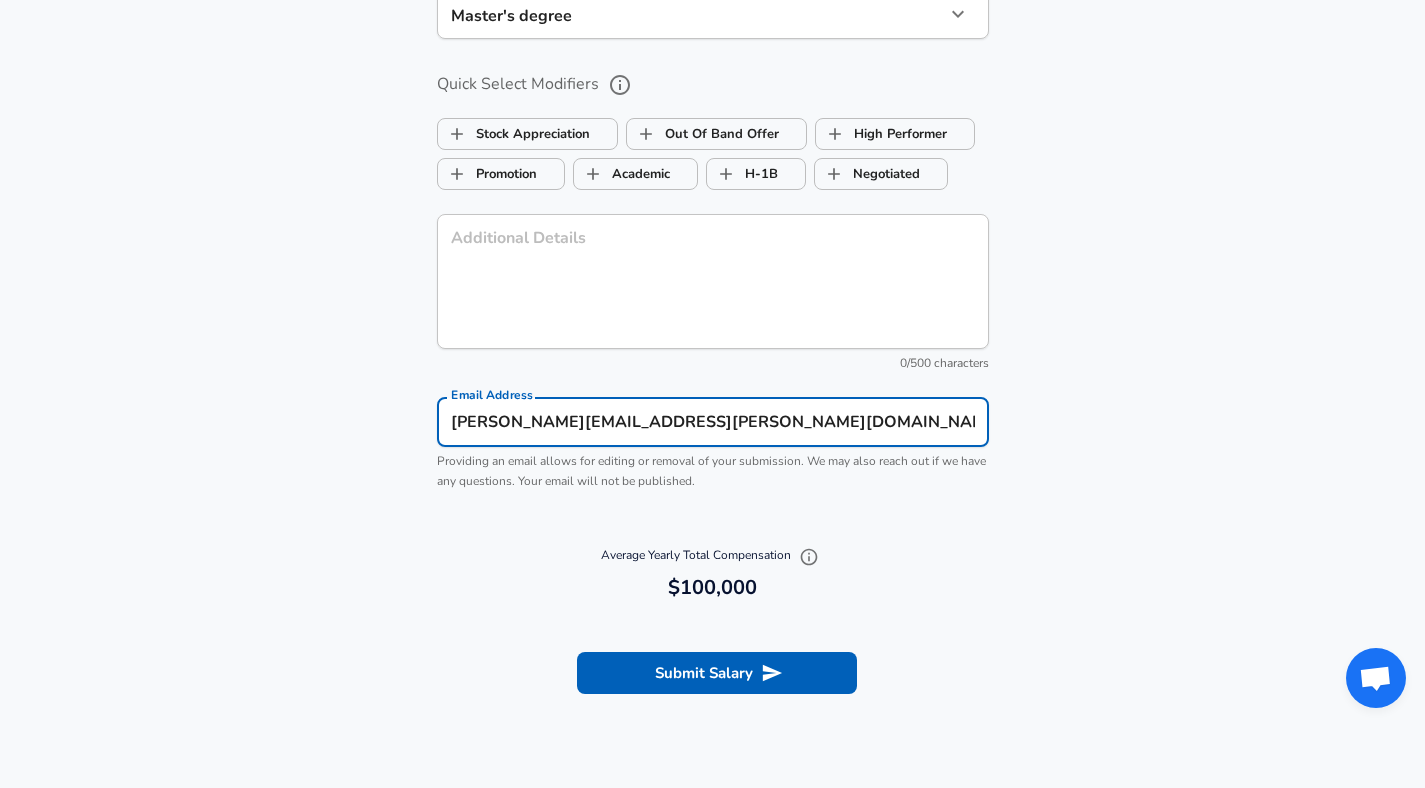 type on "[PERSON_NAME][EMAIL_ADDRESS][PERSON_NAME][DOMAIN_NAME]" 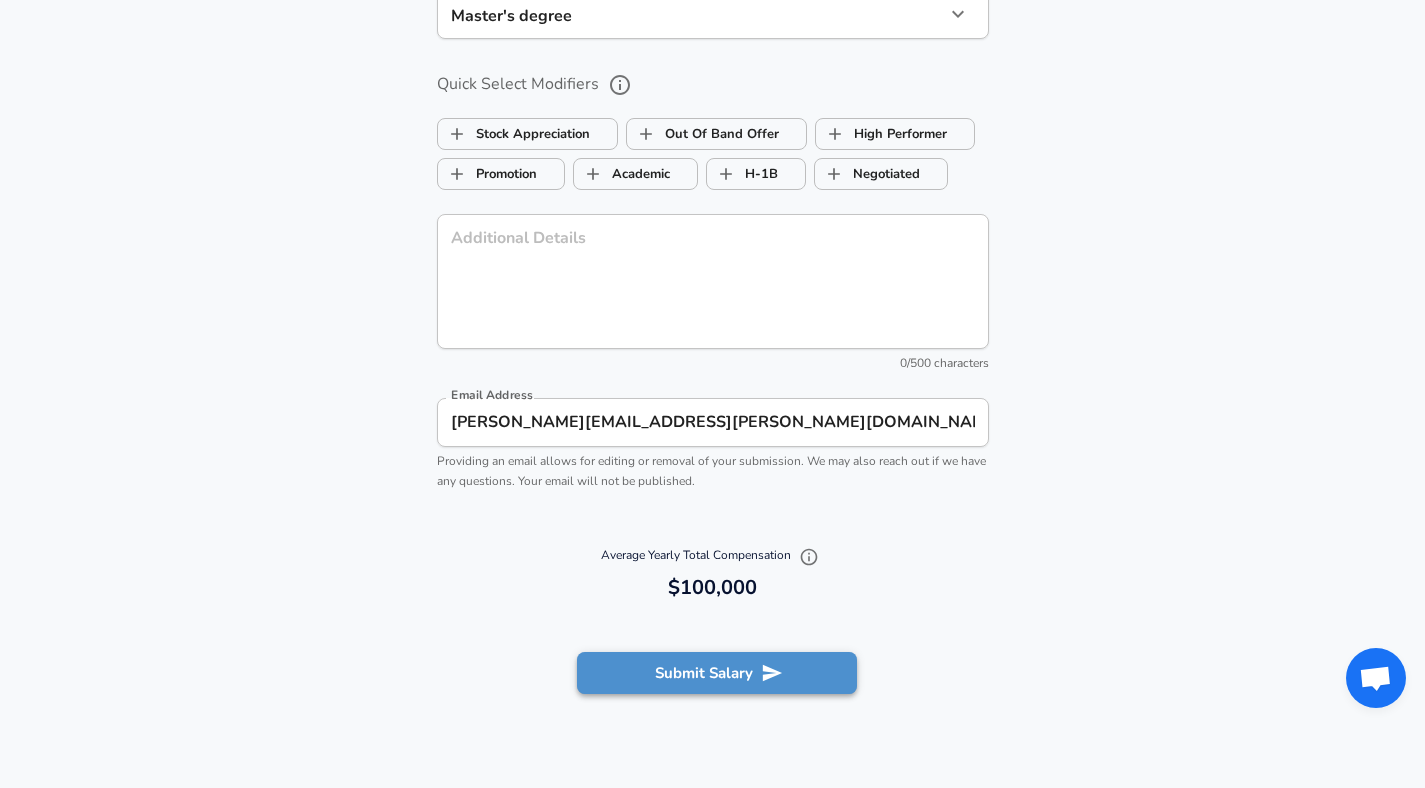 click on "Submit Salary" at bounding box center [717, 673] 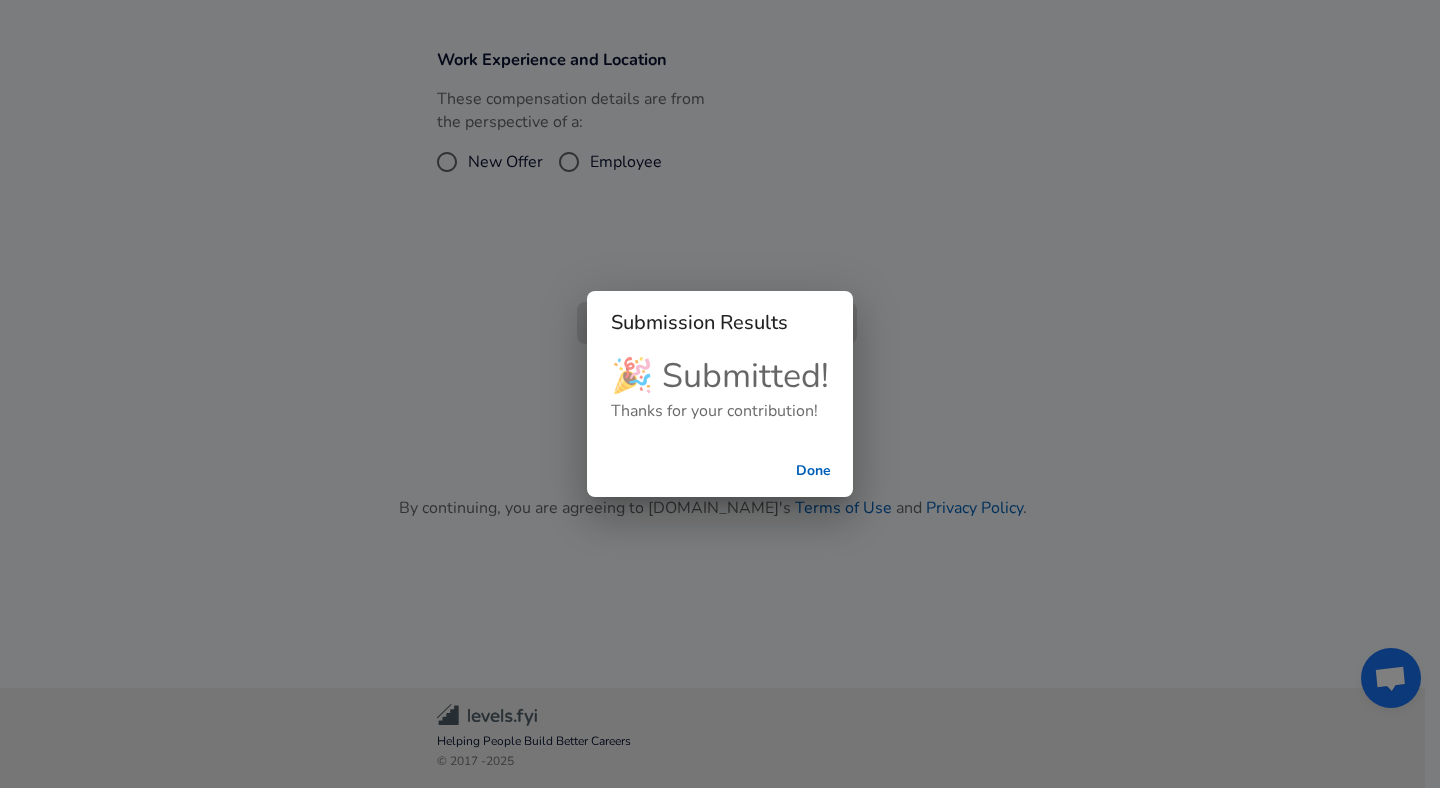 scroll, scrollTop: 386, scrollLeft: 0, axis: vertical 